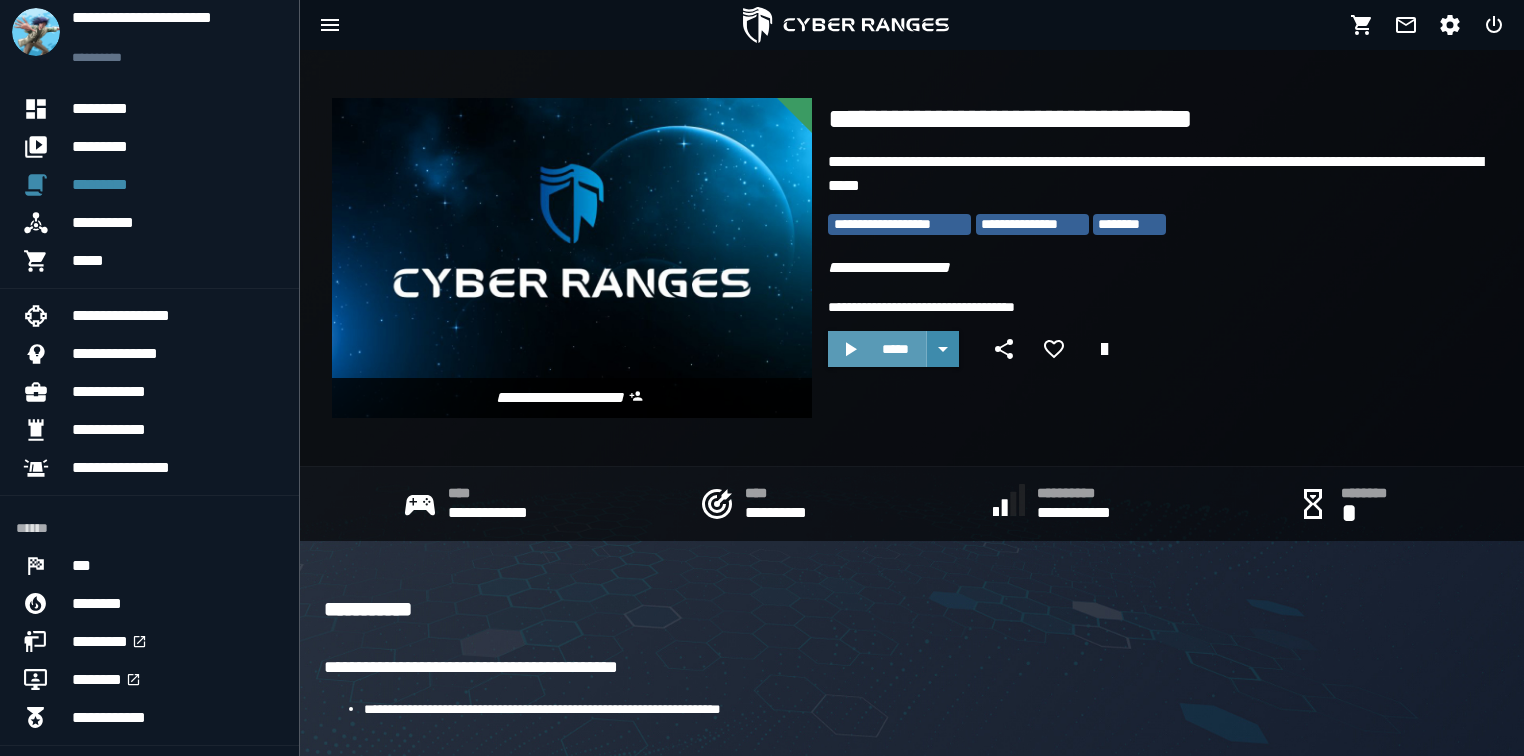 scroll, scrollTop: 0, scrollLeft: 0, axis: both 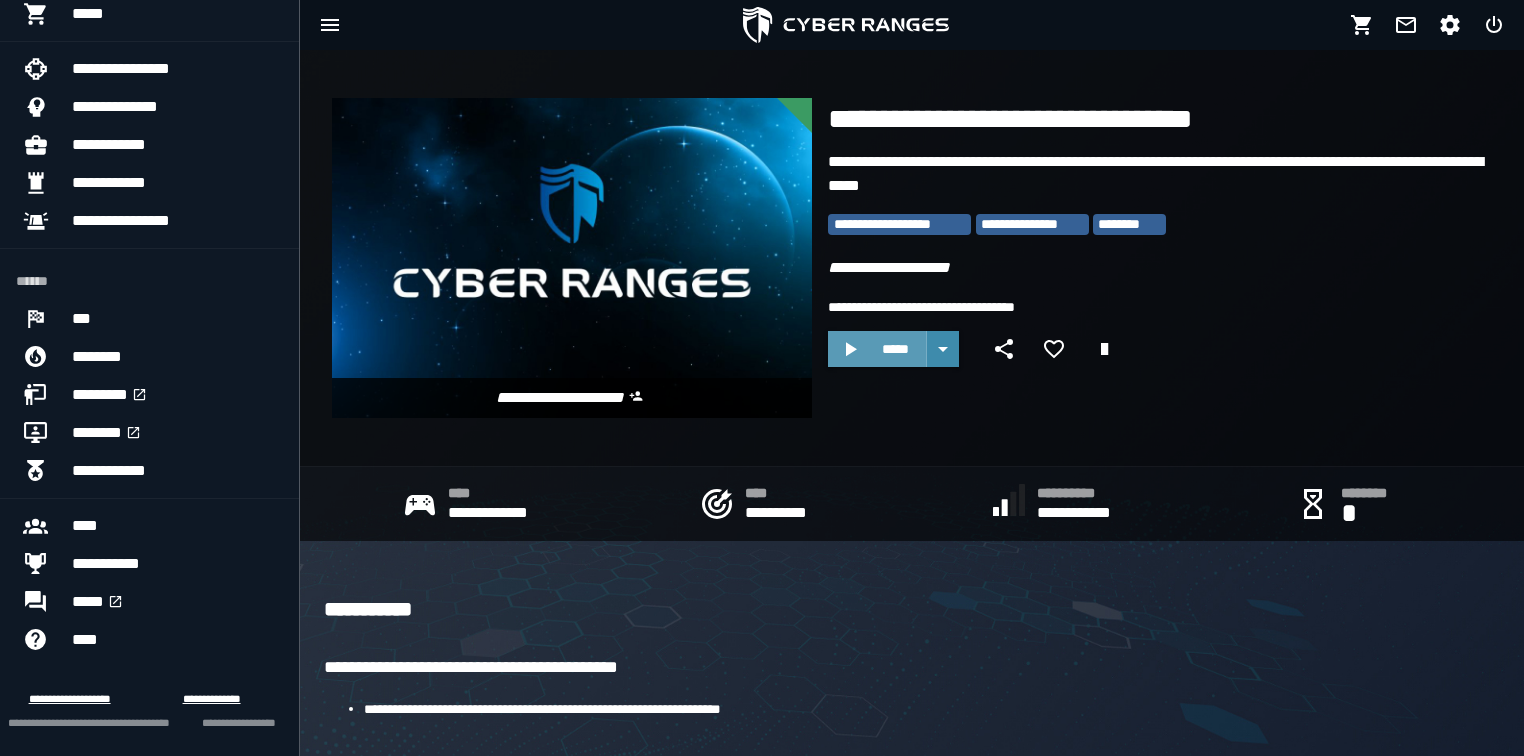 click on "*****" at bounding box center [877, 349] 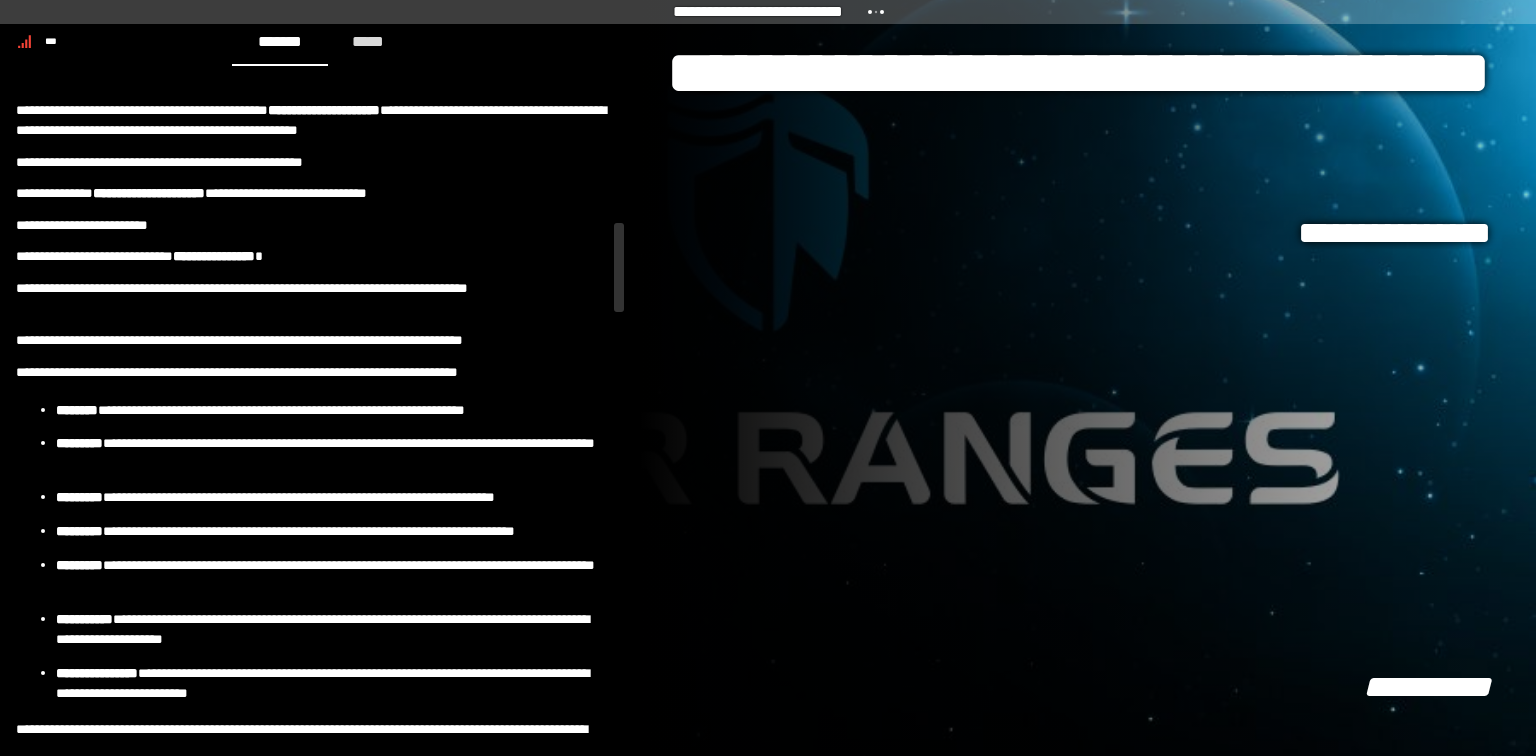 scroll, scrollTop: 1040, scrollLeft: 0, axis: vertical 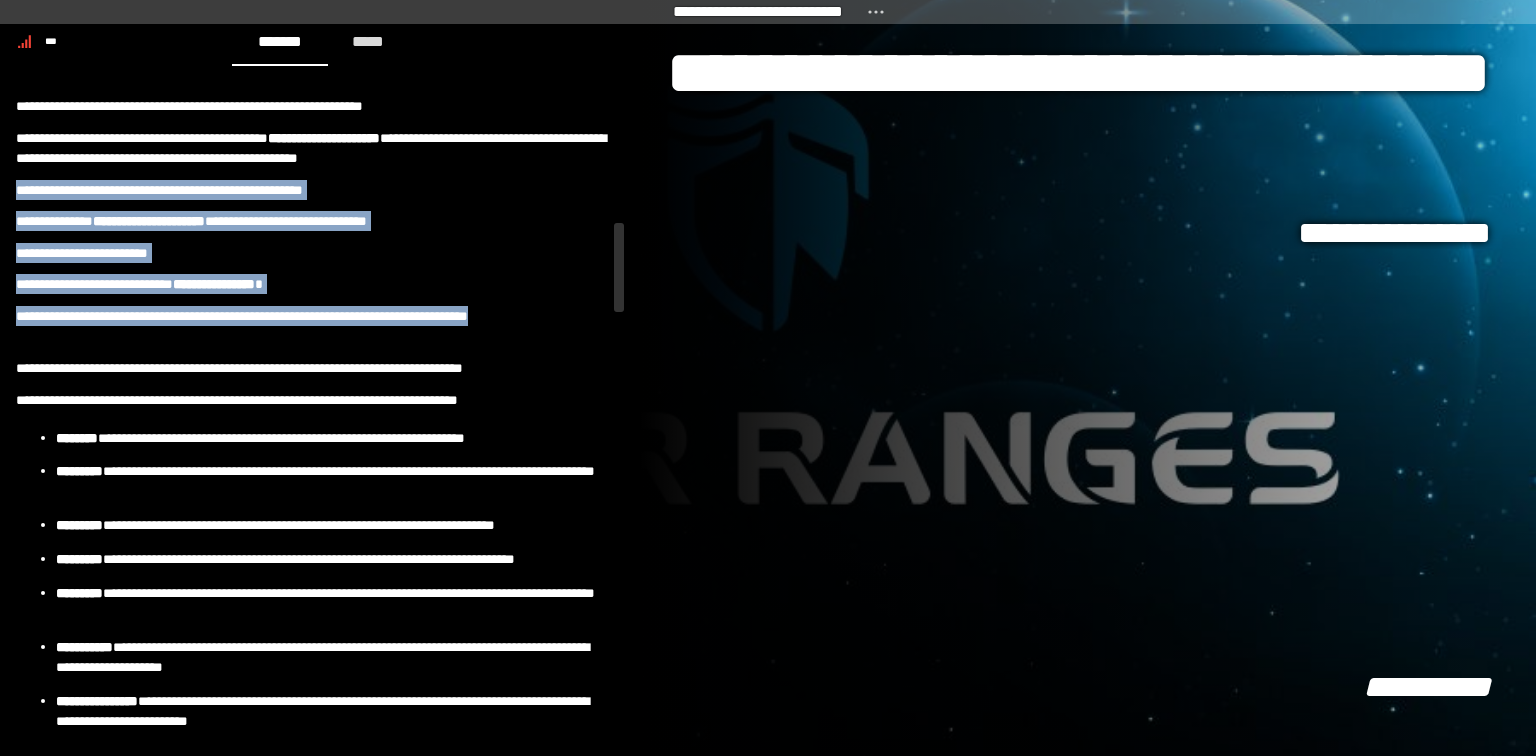 drag, startPoint x: 16, startPoint y: 225, endPoint x: 414, endPoint y: 368, distance: 422.91016 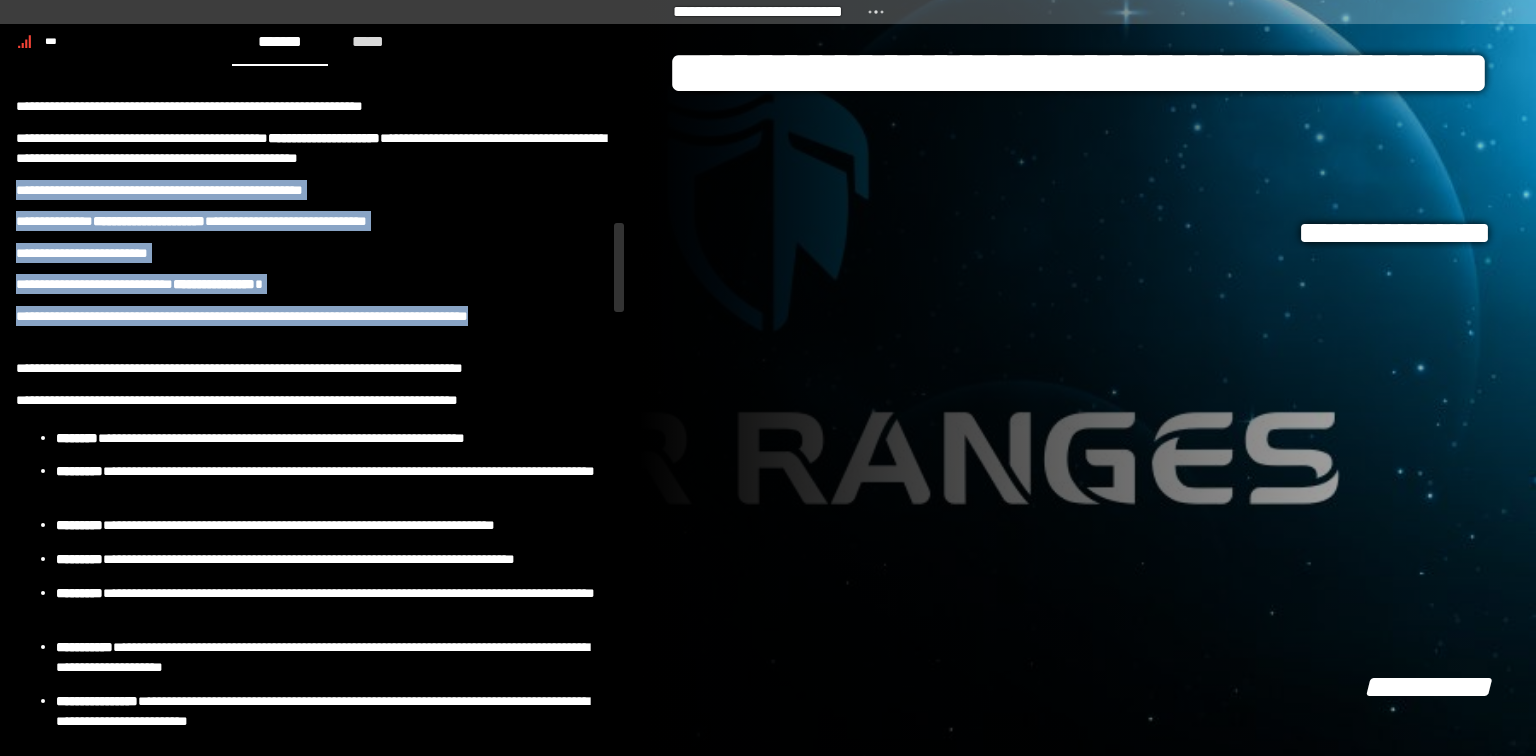 click on "**********" at bounding box center (312, 1284) 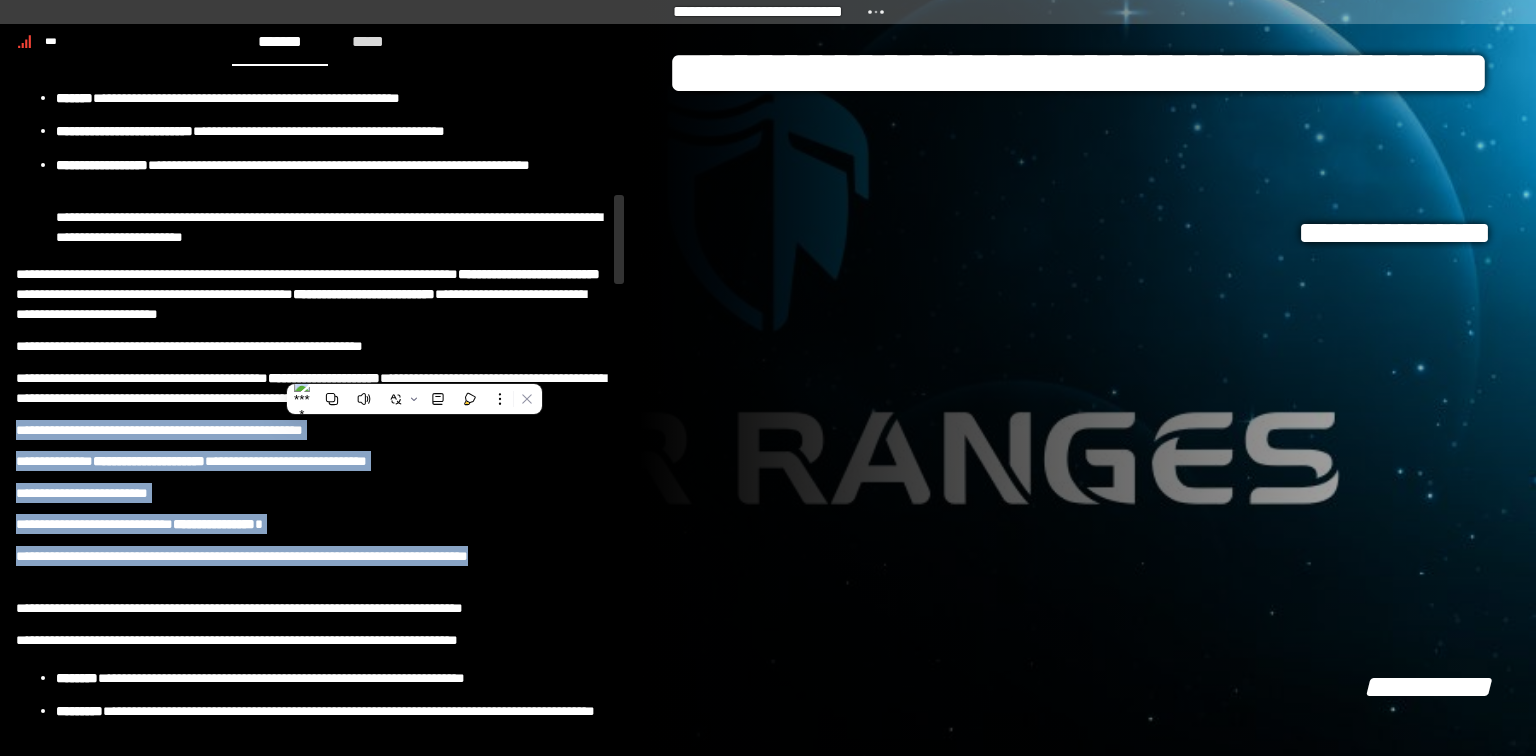 scroll, scrollTop: 880, scrollLeft: 0, axis: vertical 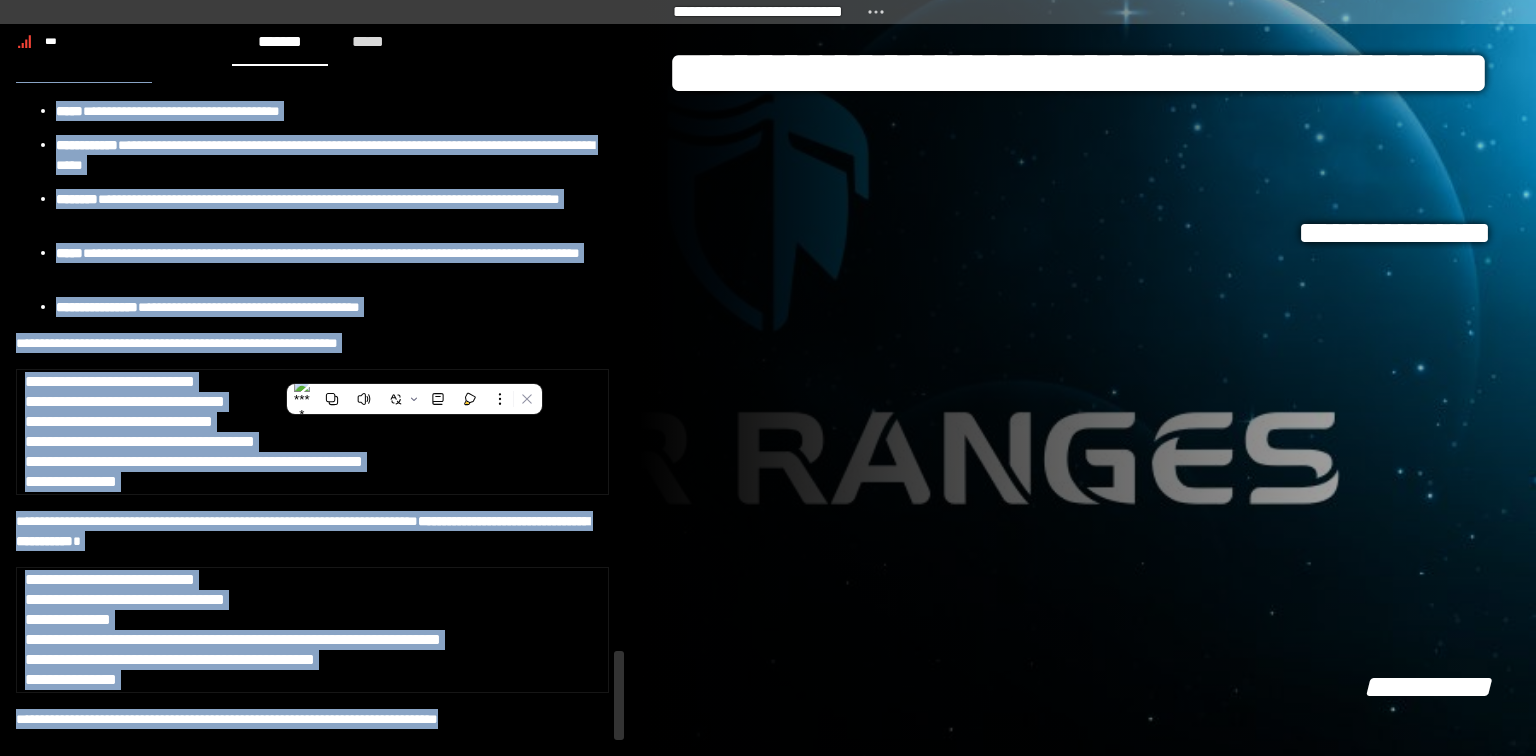 drag, startPoint x: 56, startPoint y: 172, endPoint x: 602, endPoint y: 724, distance: 776.41486 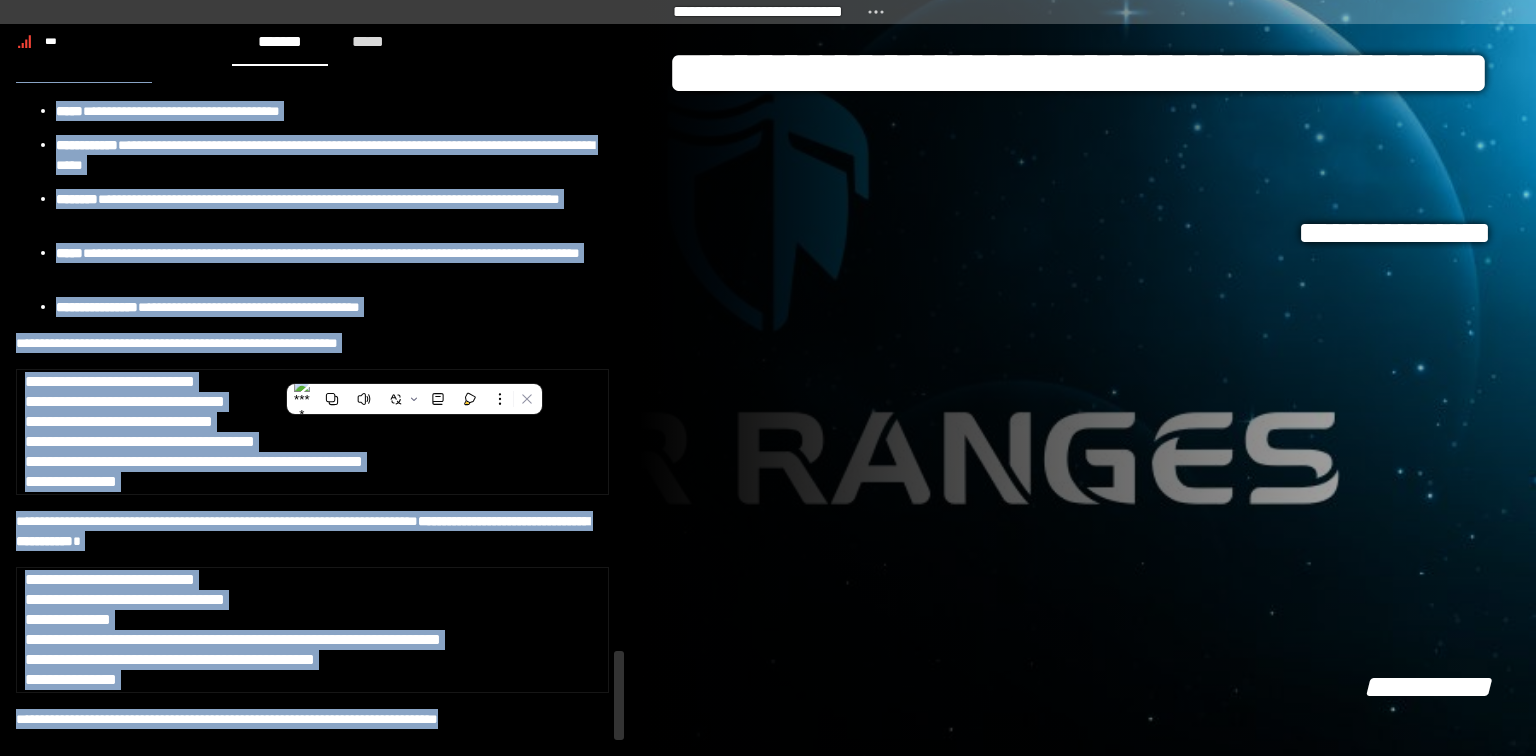 click on "**********" at bounding box center (312, -1514) 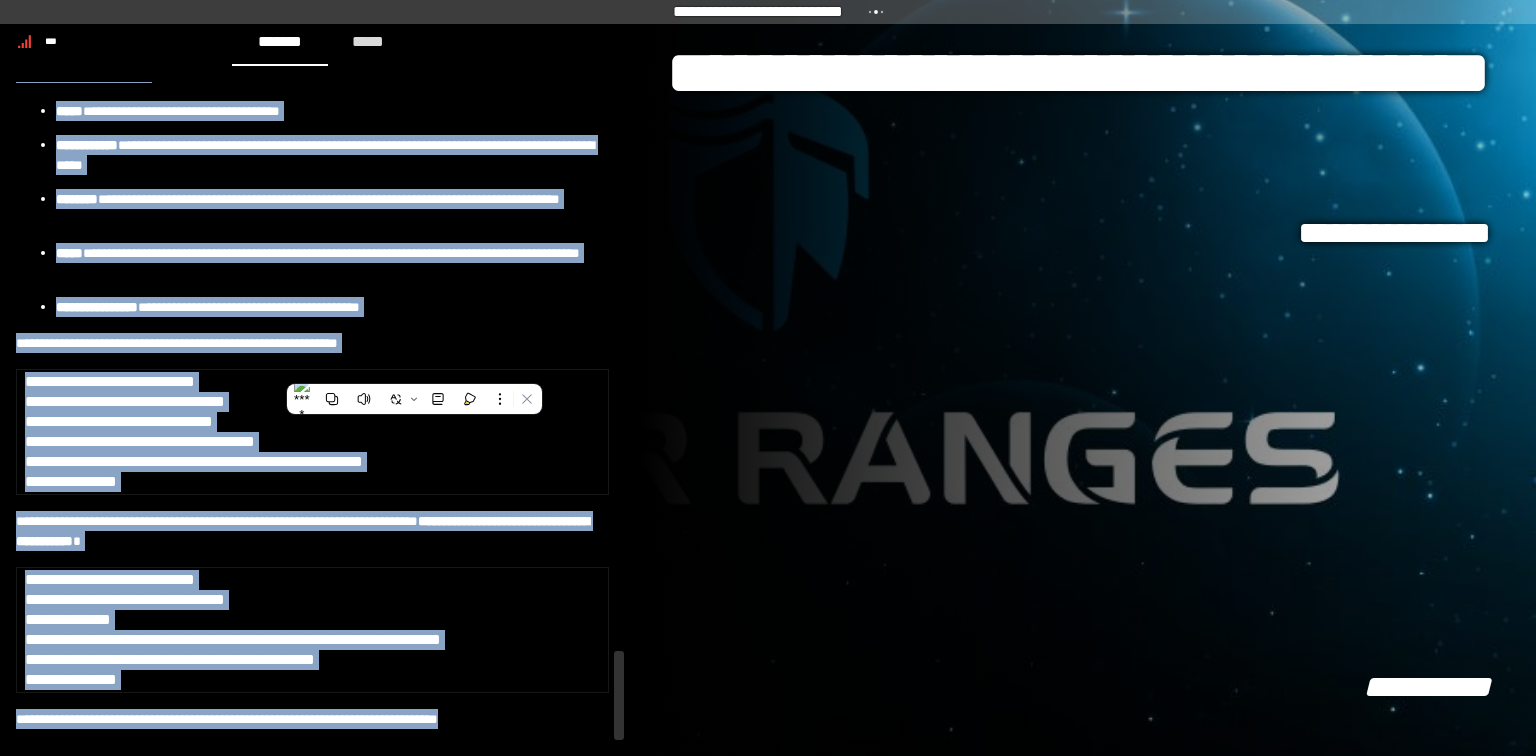 scroll, scrollTop: 4187, scrollLeft: 0, axis: vertical 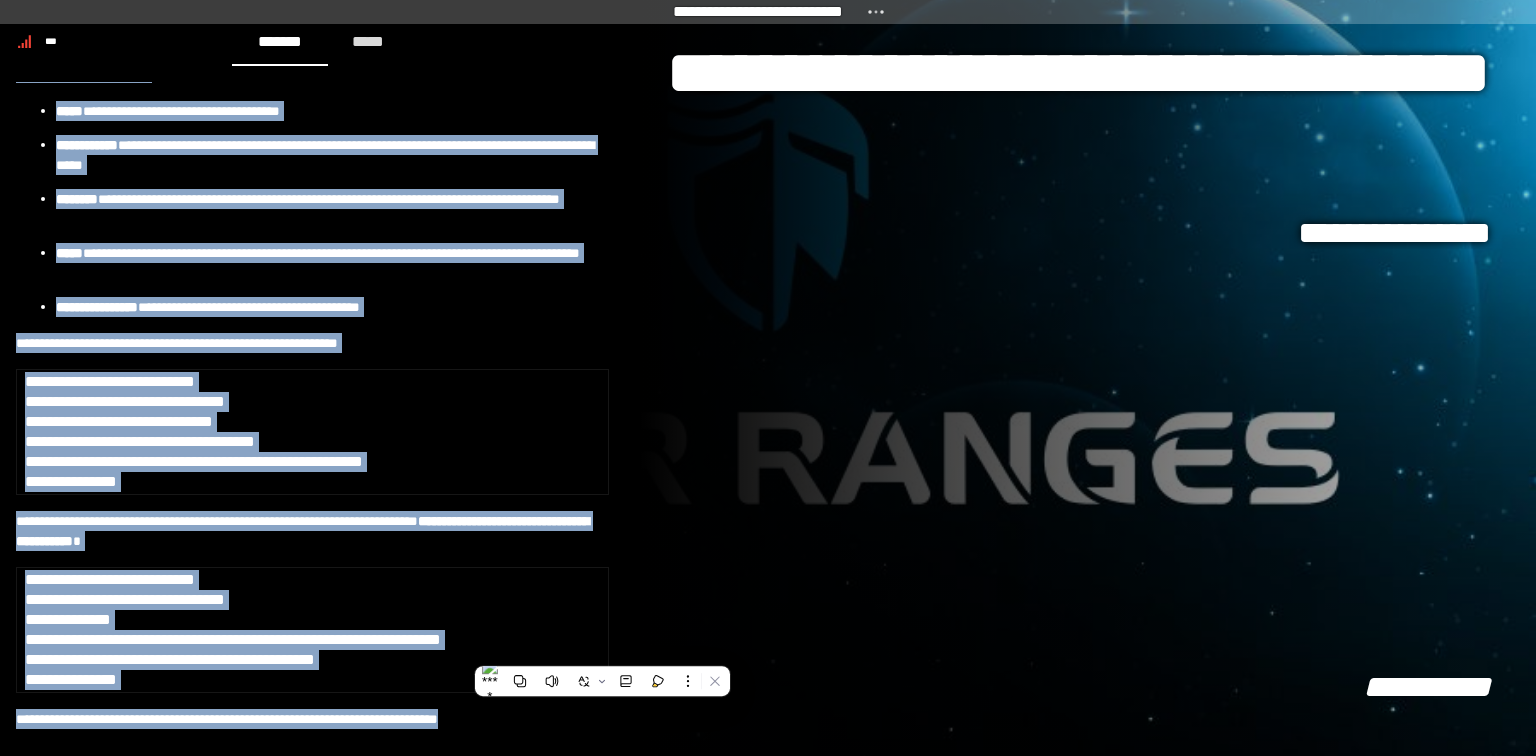 copy on "**********" 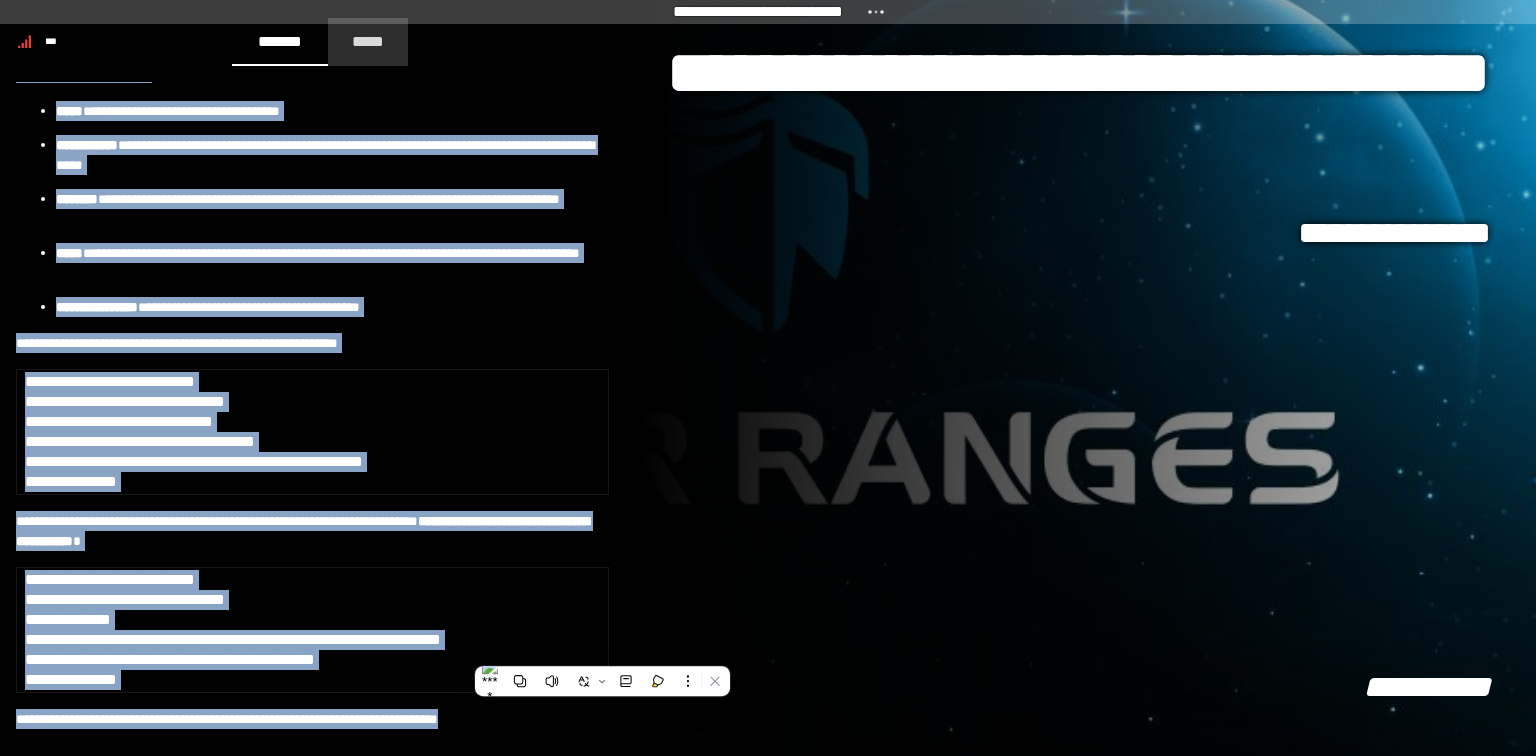 click on "*****" at bounding box center (368, 41) 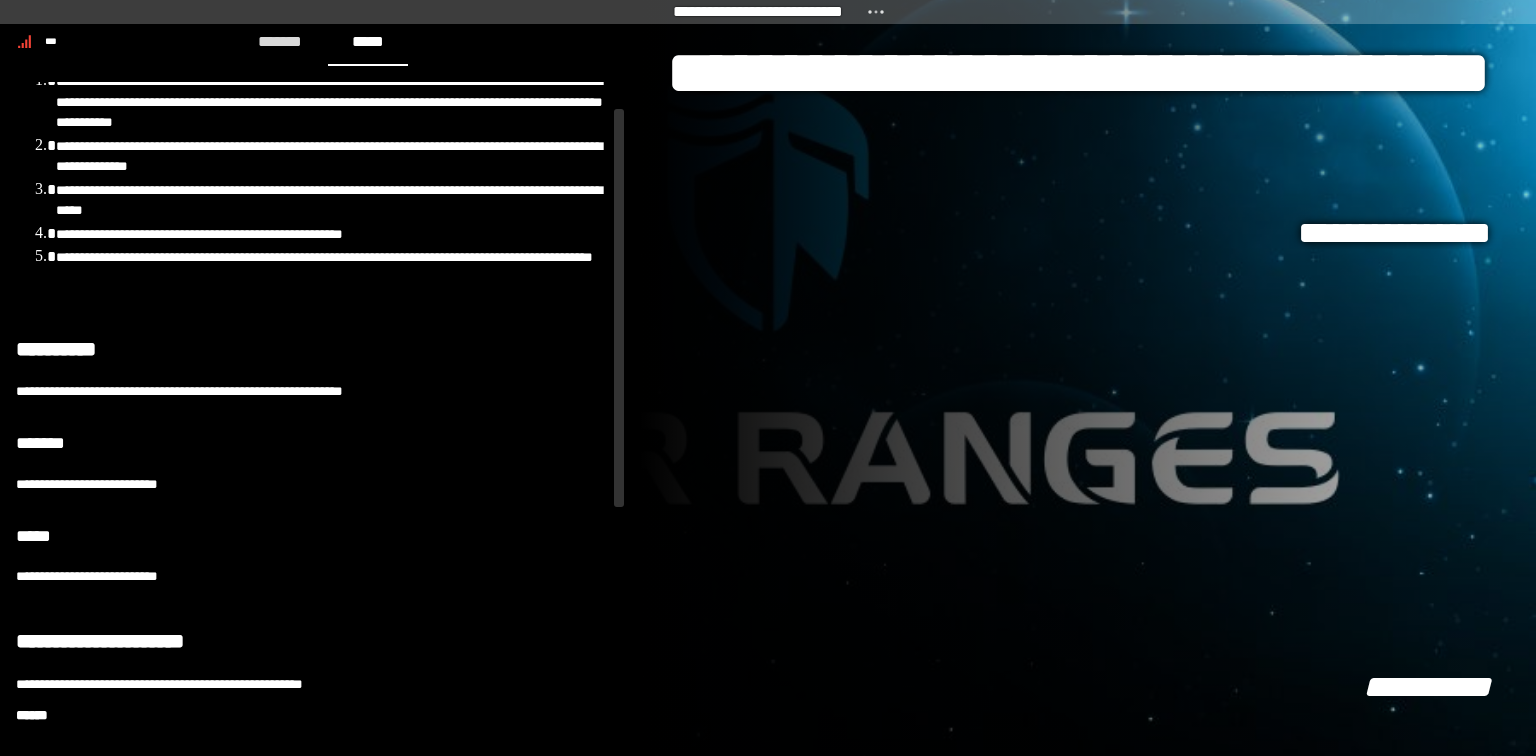 scroll, scrollTop: 0, scrollLeft: 0, axis: both 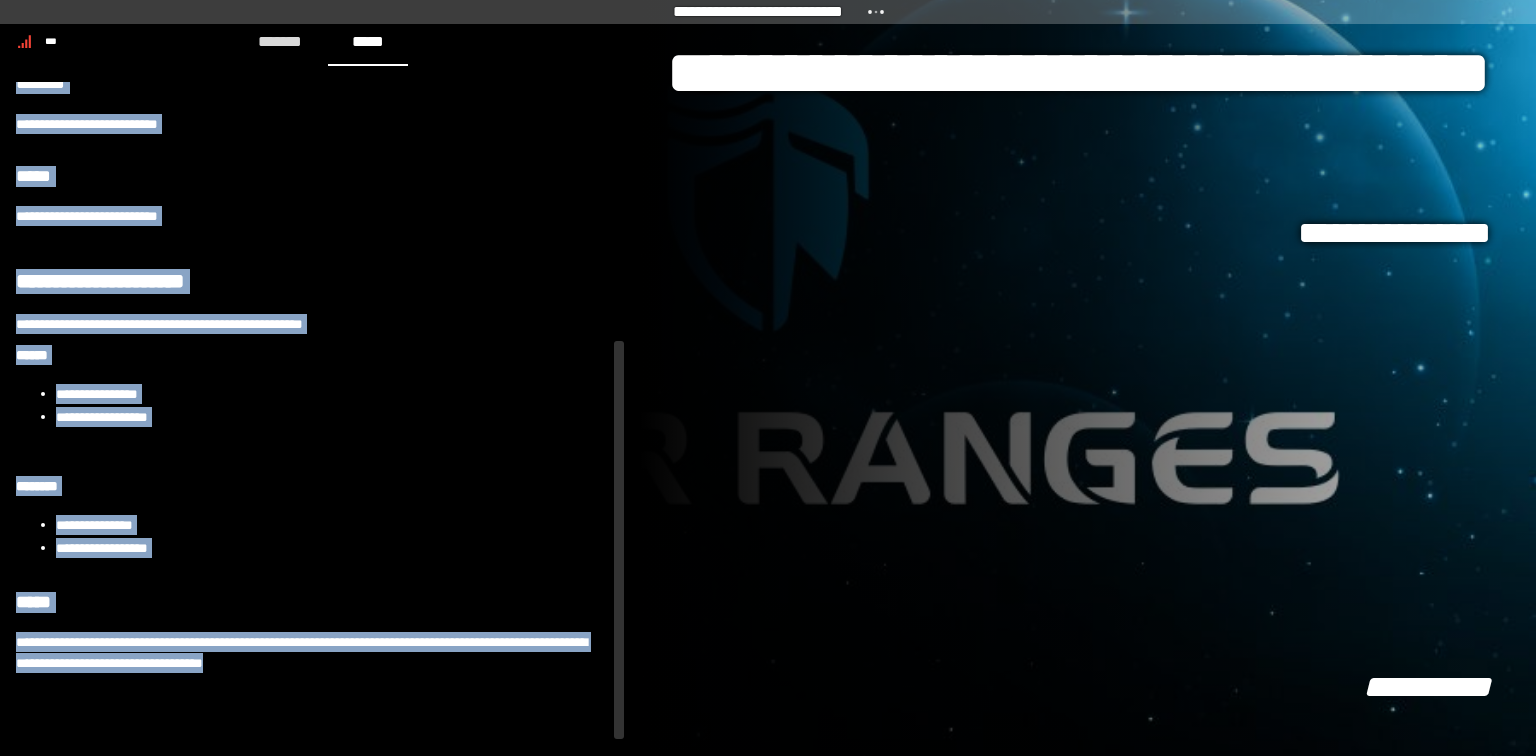 drag, startPoint x: 17, startPoint y: 92, endPoint x: 533, endPoint y: 728, distance: 818.9945 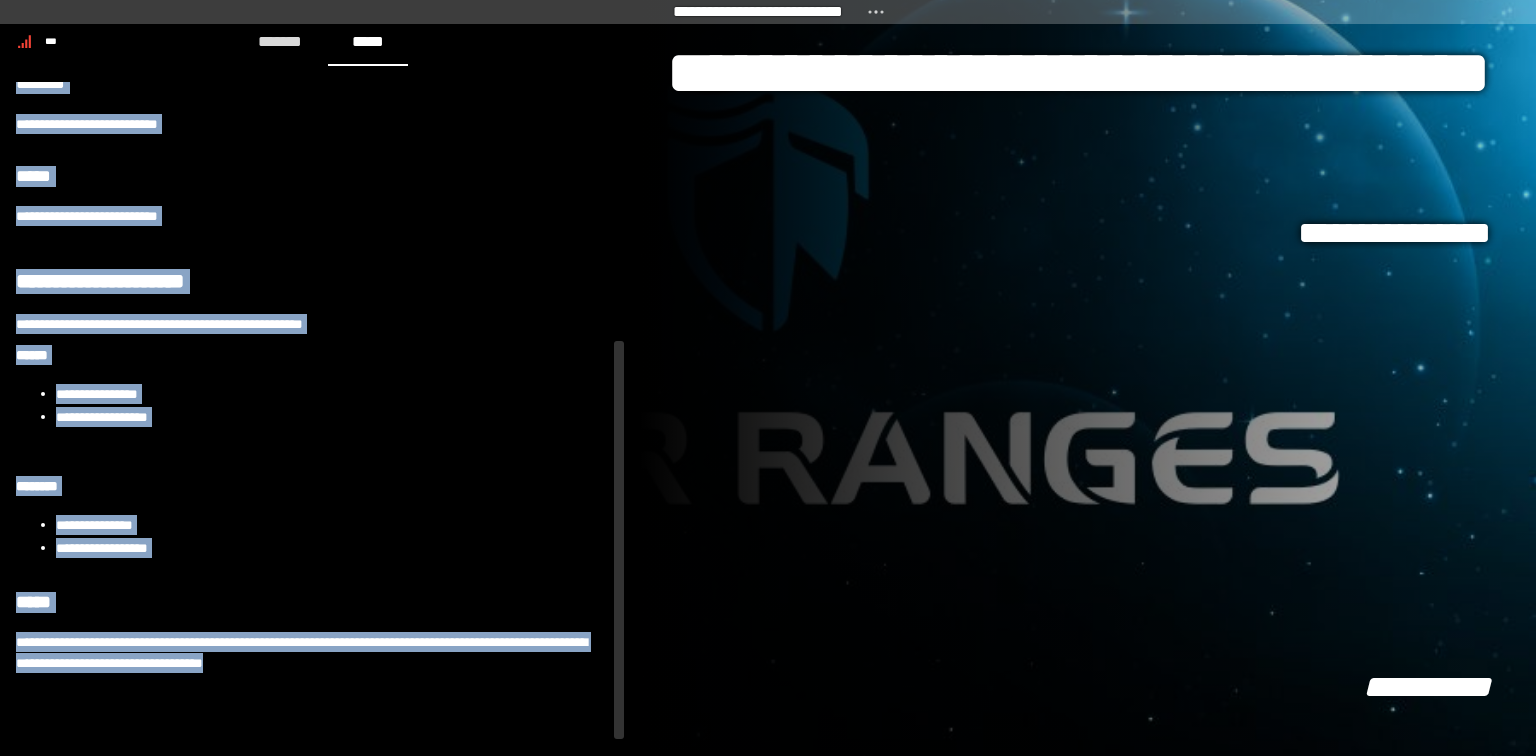click on "**********" at bounding box center (312, 202) 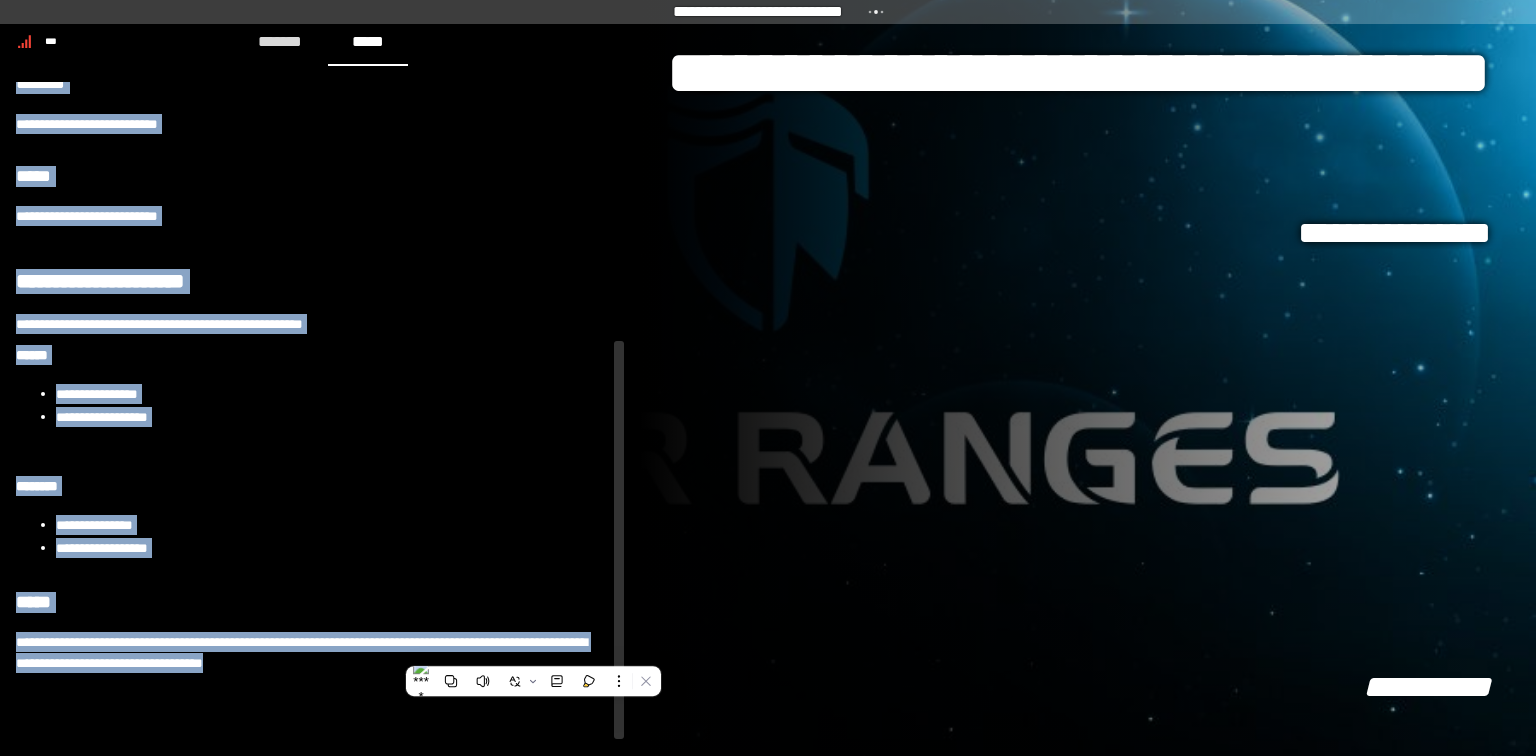 copy on "**********" 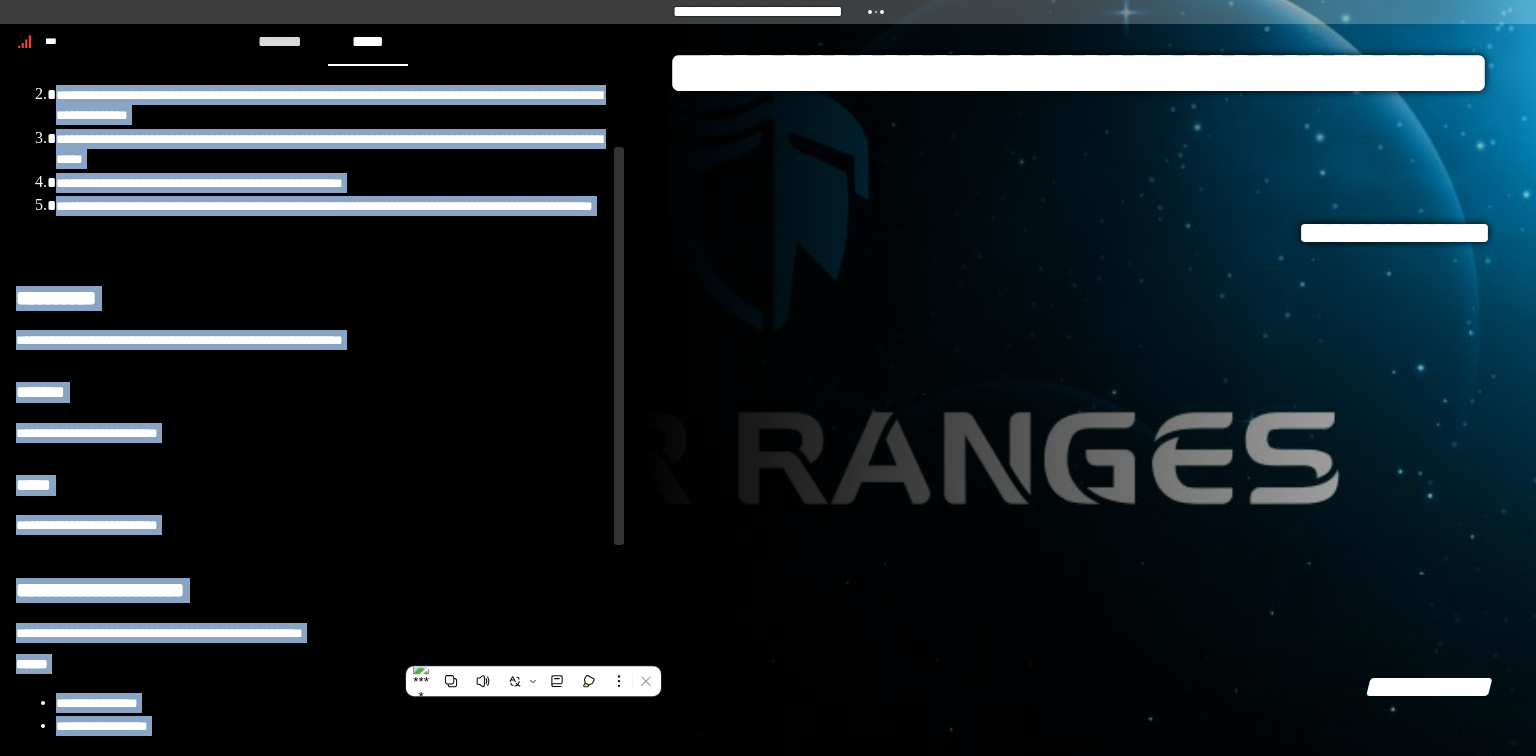 scroll, scrollTop: 0, scrollLeft: 0, axis: both 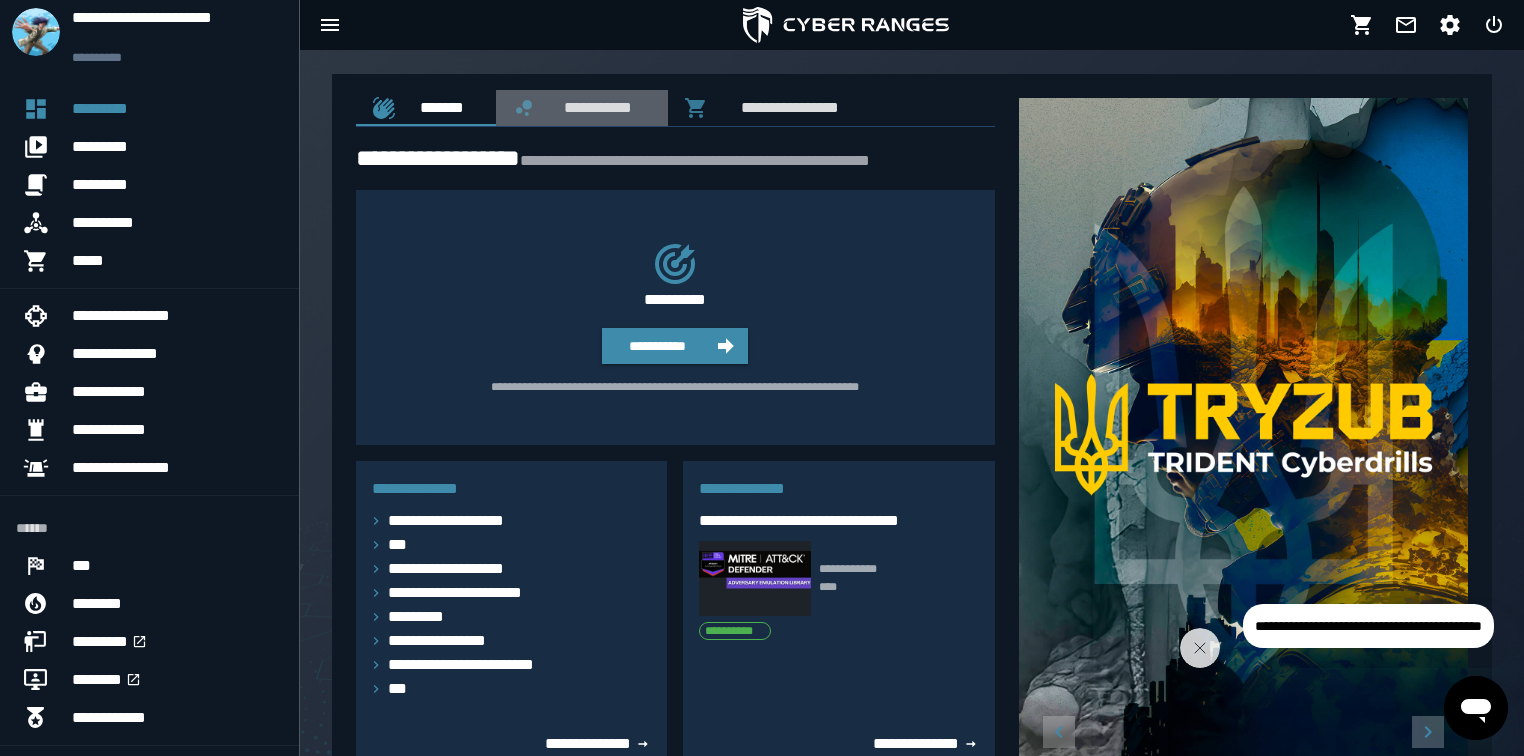 click on "**********" at bounding box center [594, 107] 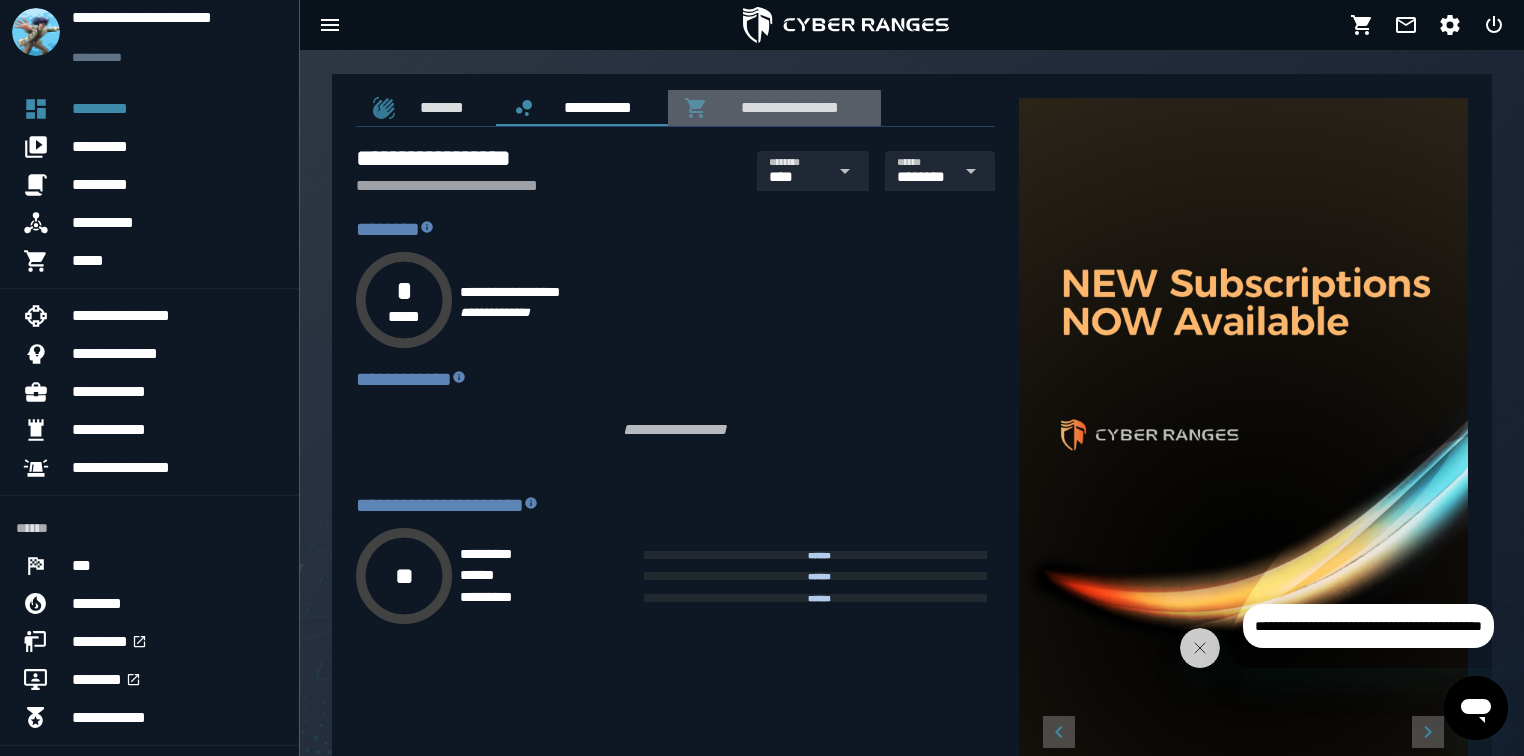 click on "**********" at bounding box center [786, 107] 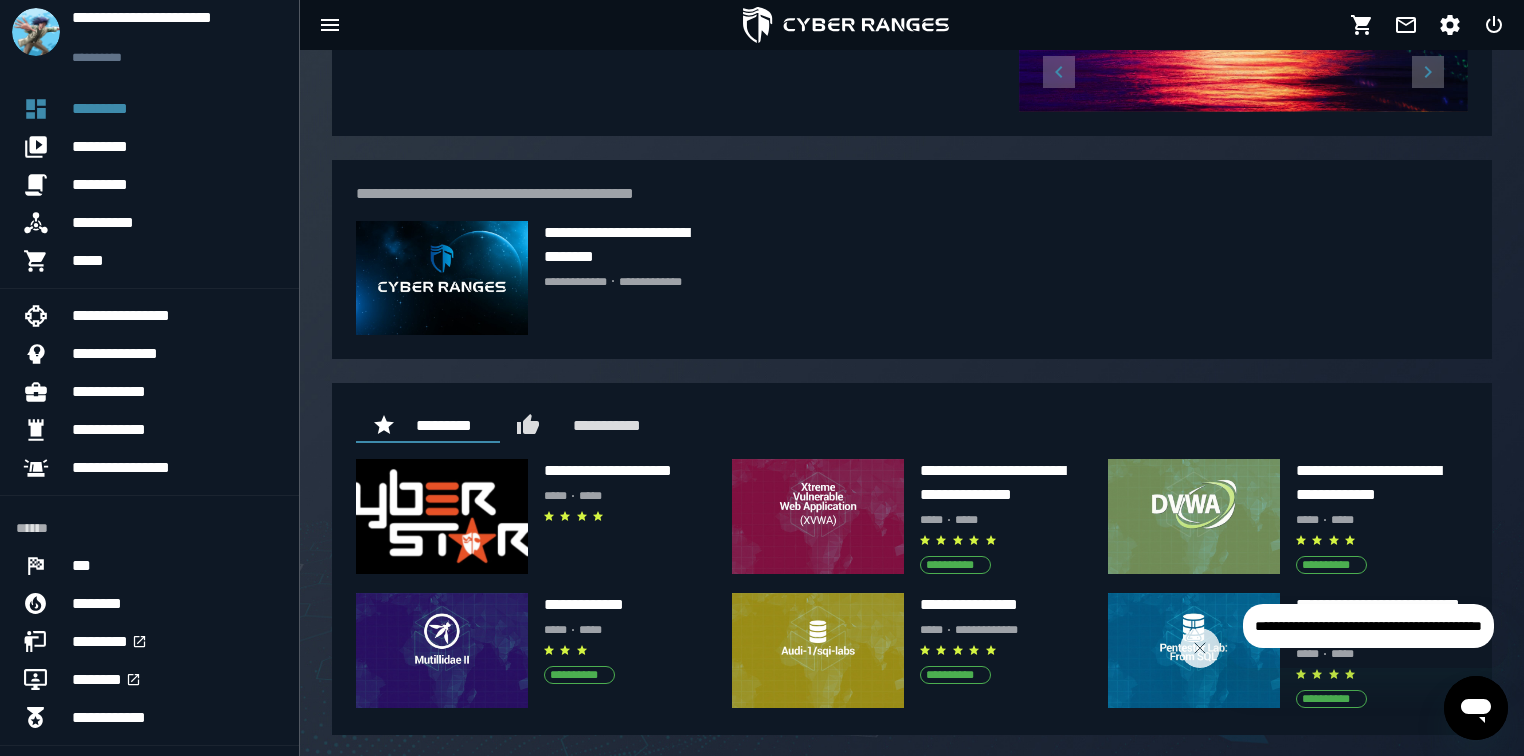 scroll, scrollTop: 663, scrollLeft: 0, axis: vertical 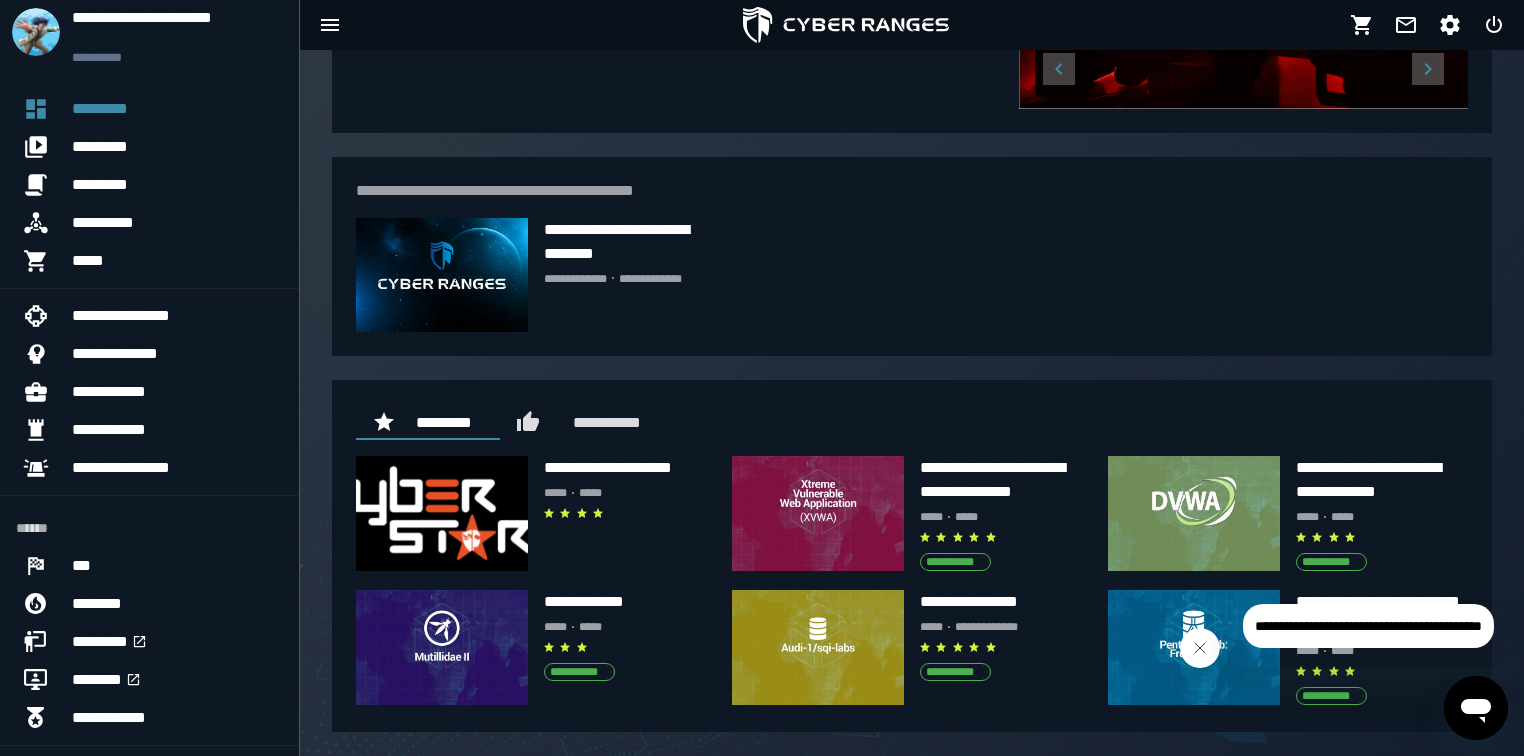 click 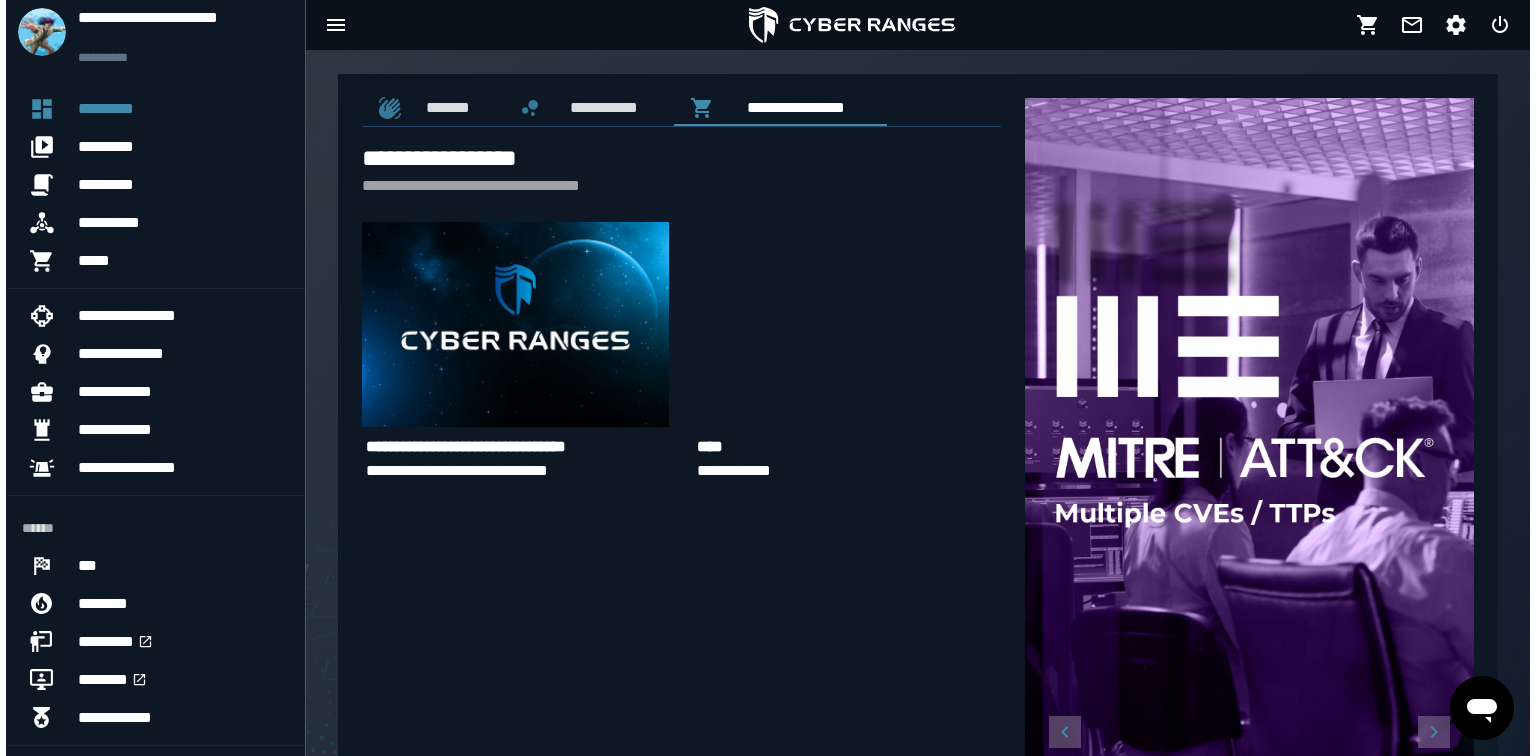 scroll, scrollTop: 0, scrollLeft: 0, axis: both 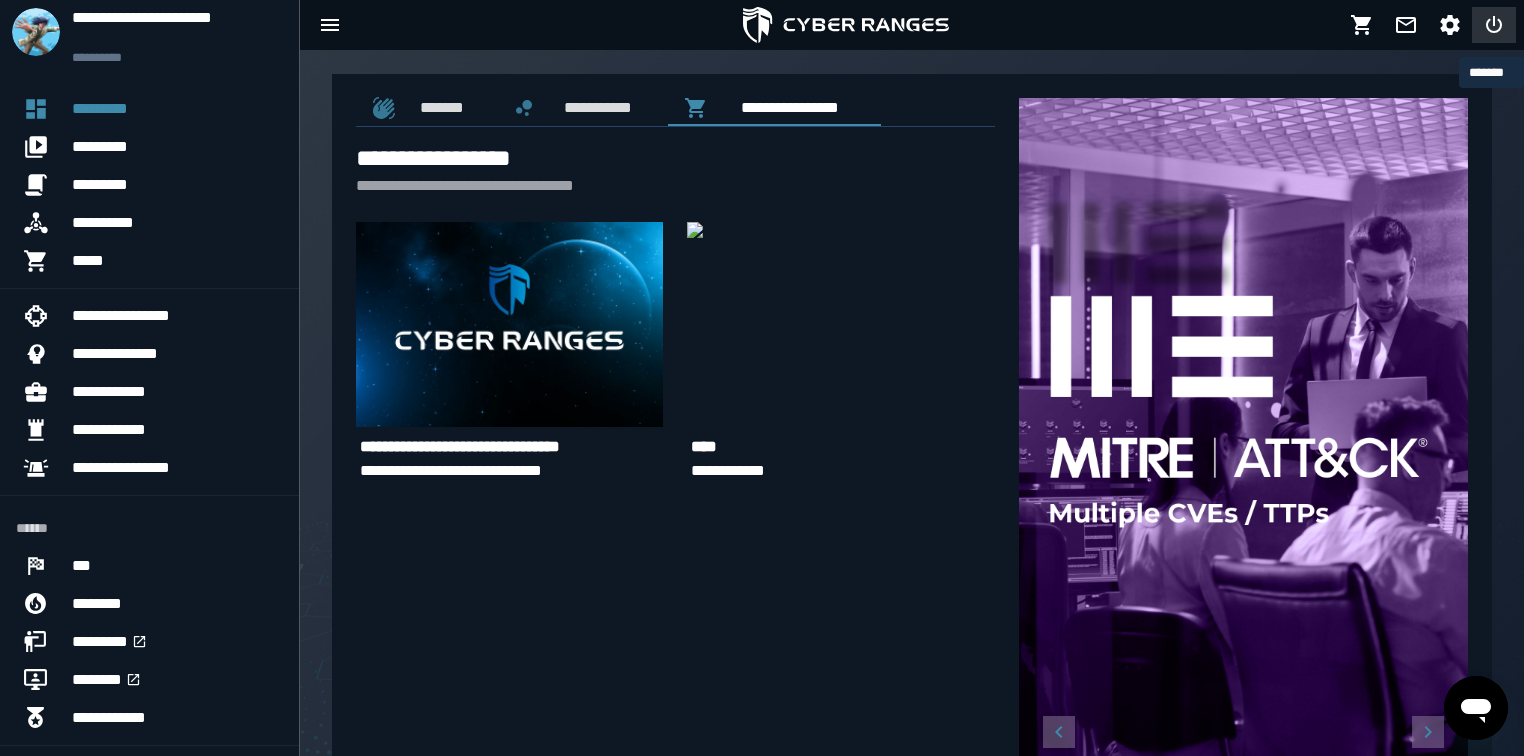 click 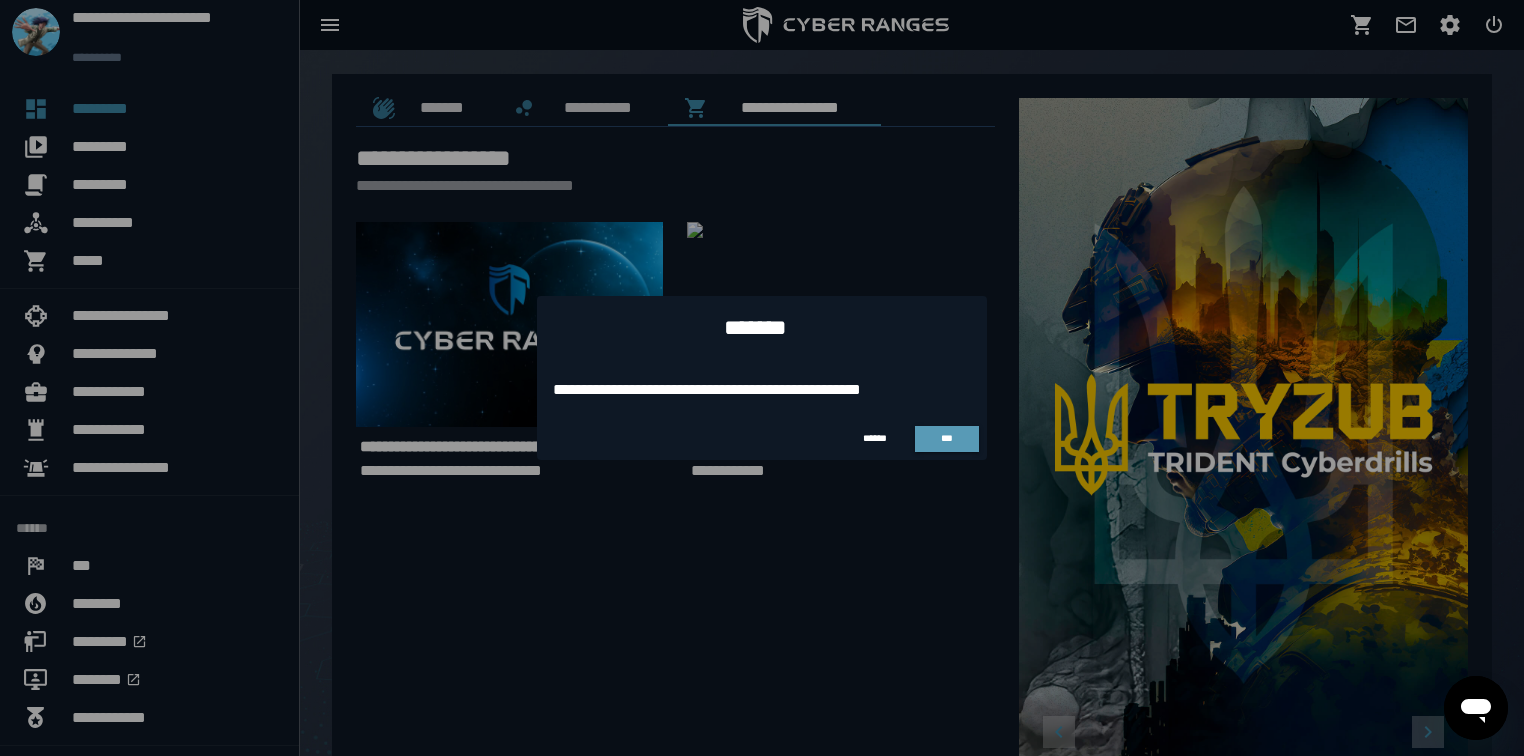 click on "***" at bounding box center (947, 438) 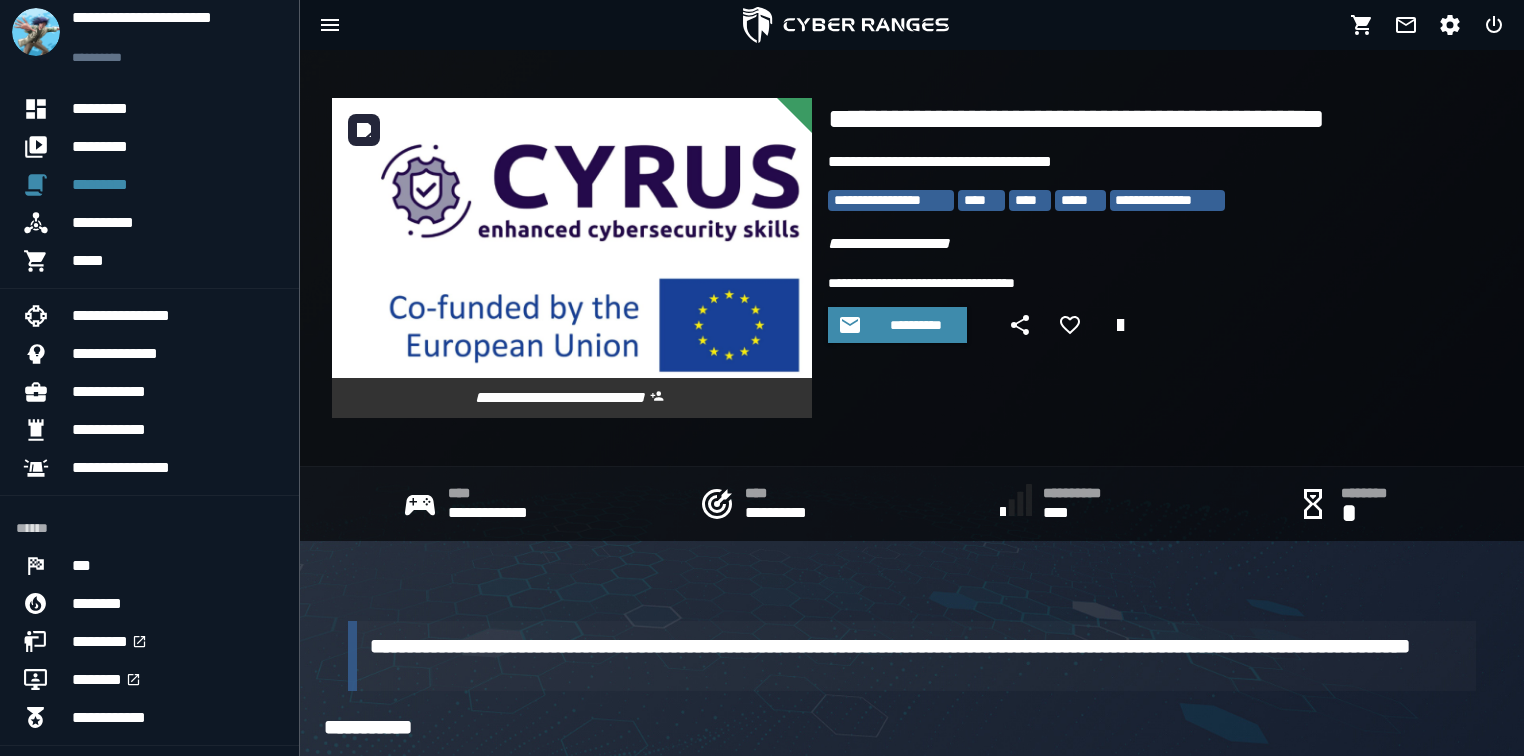 scroll, scrollTop: 0, scrollLeft: 0, axis: both 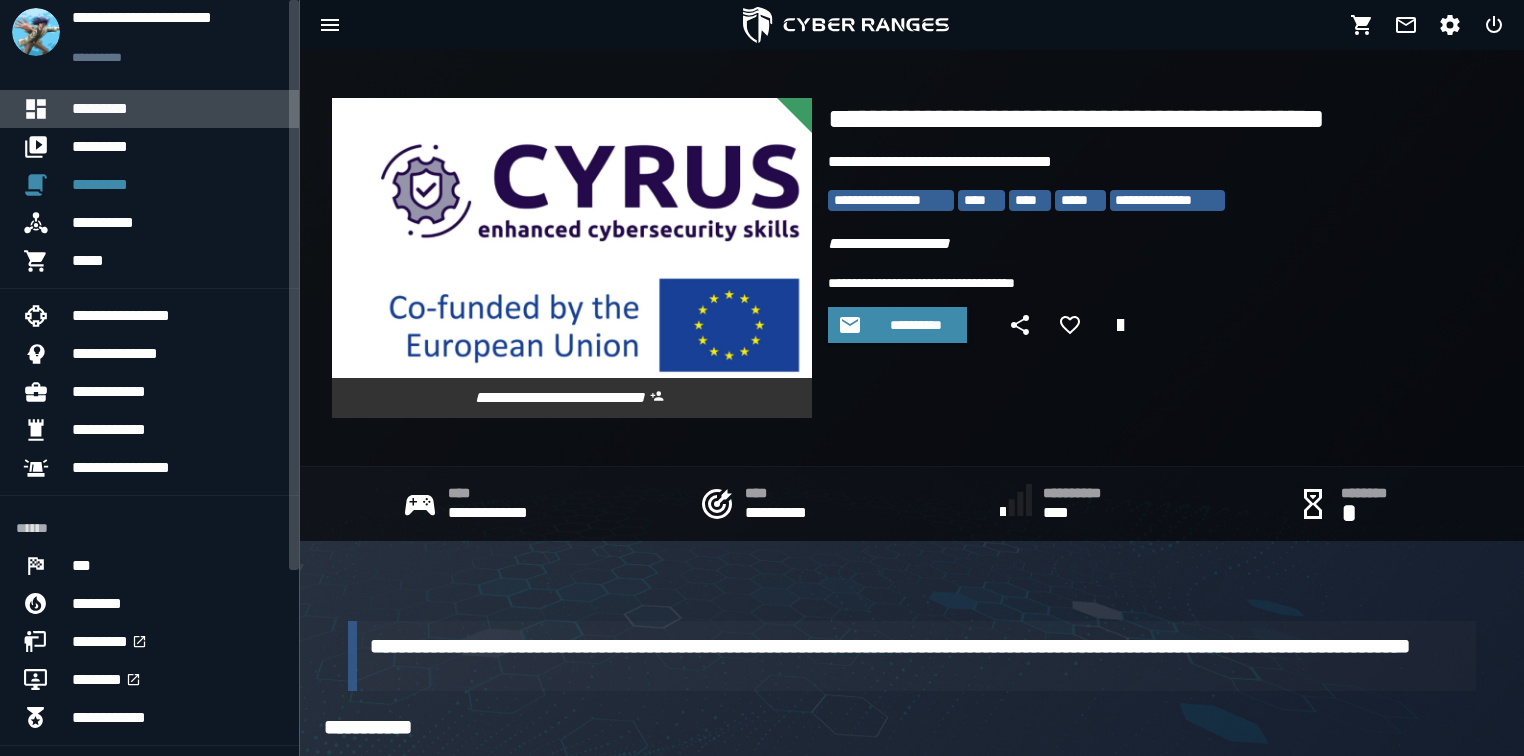 click on "*********" at bounding box center (177, 109) 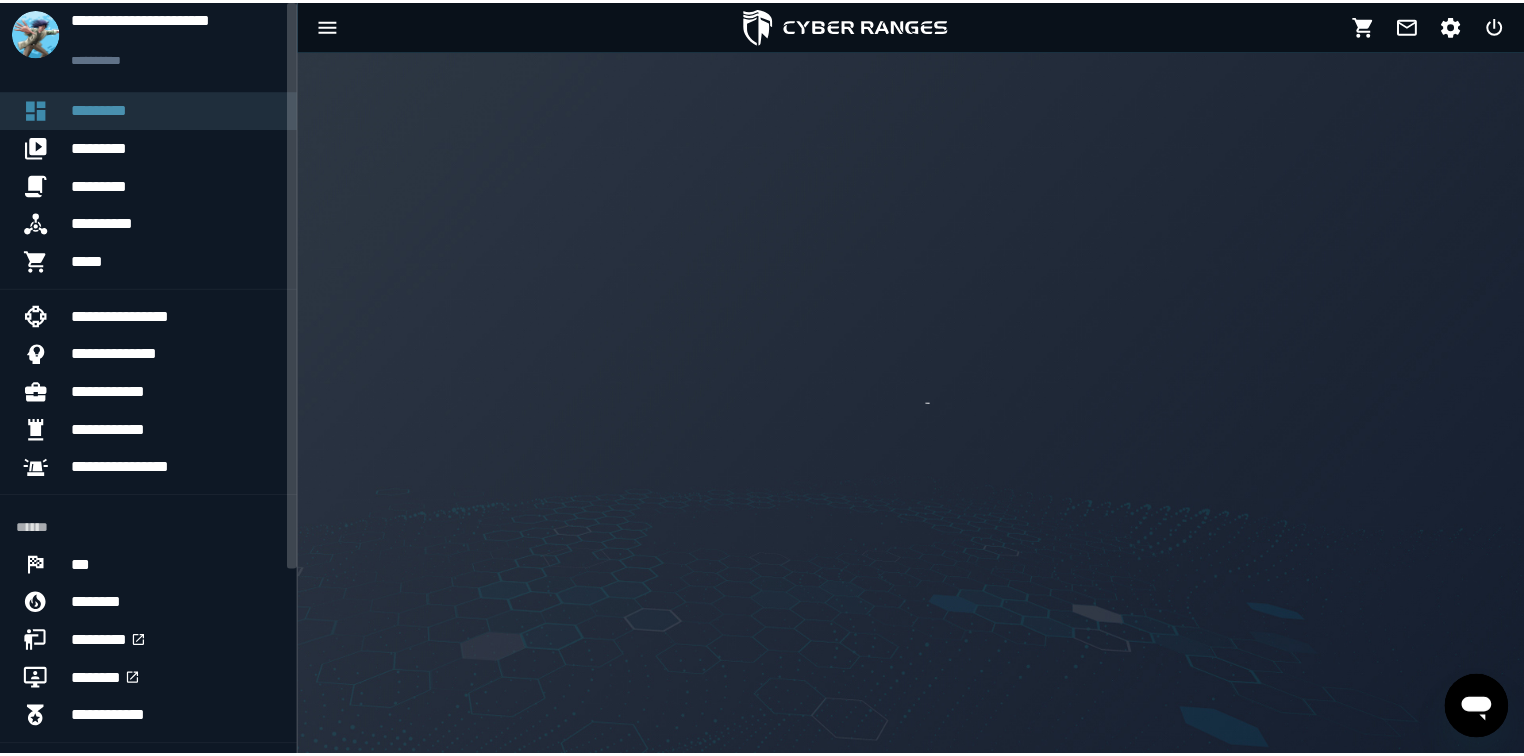 scroll, scrollTop: 0, scrollLeft: 0, axis: both 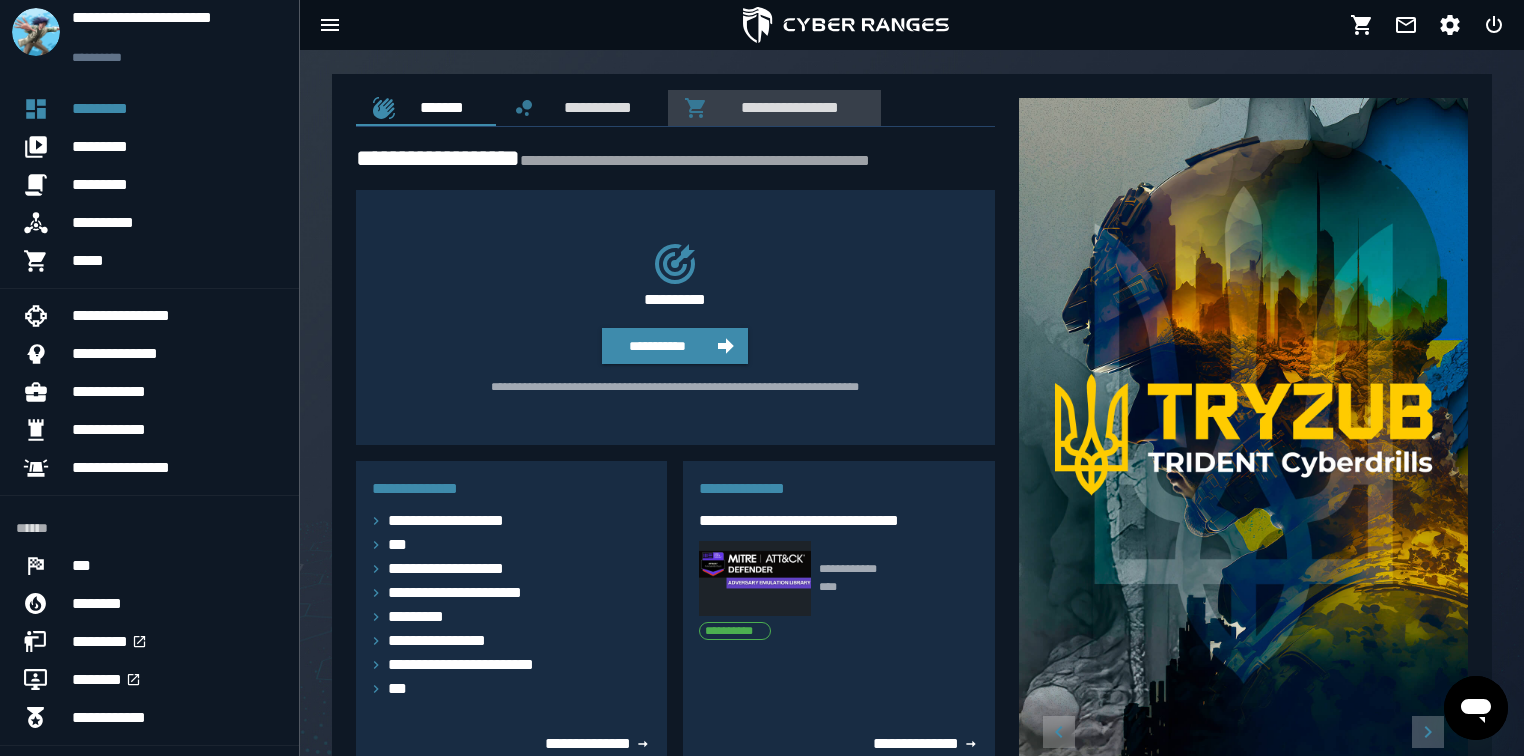 click on "**********" at bounding box center (786, 107) 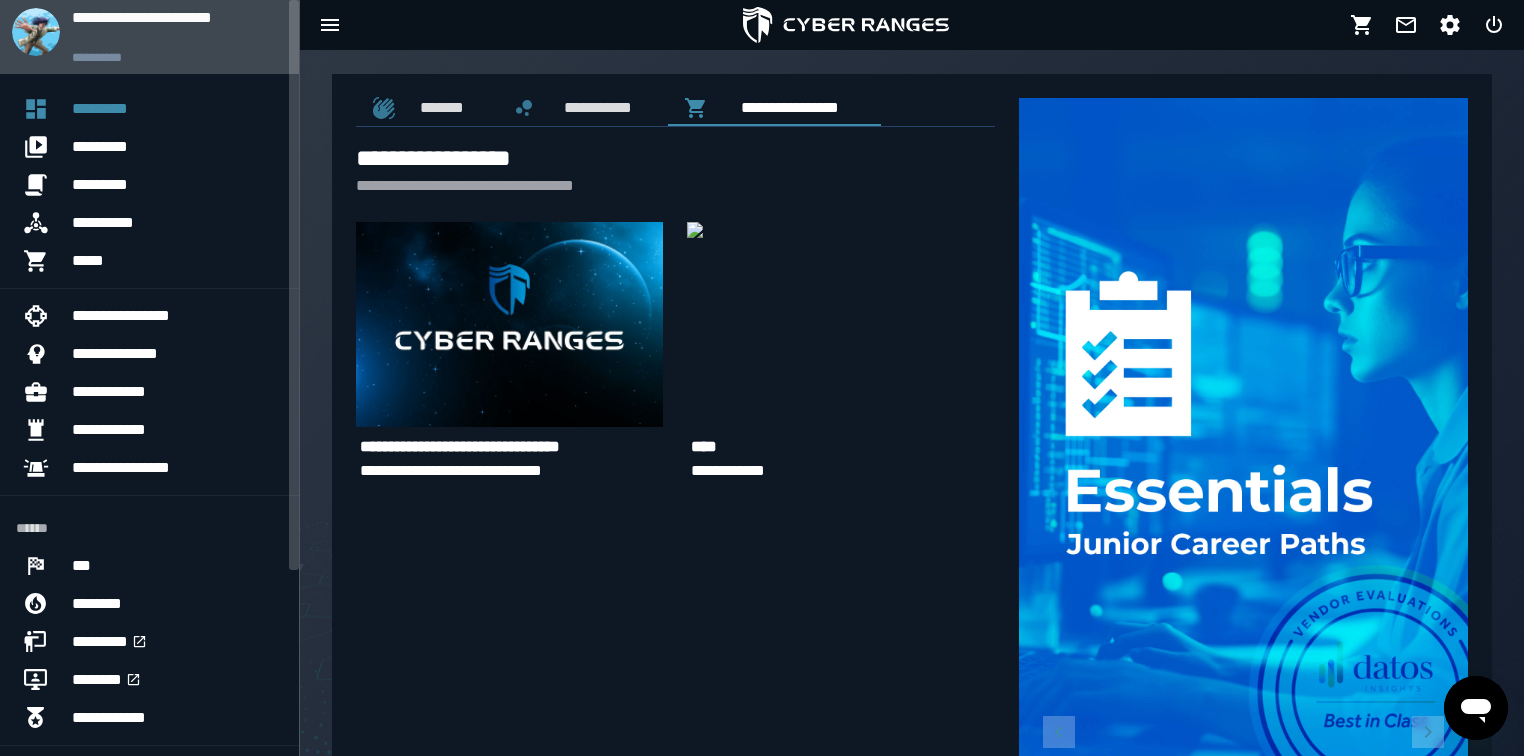 click on "**********" at bounding box center (177, 57) 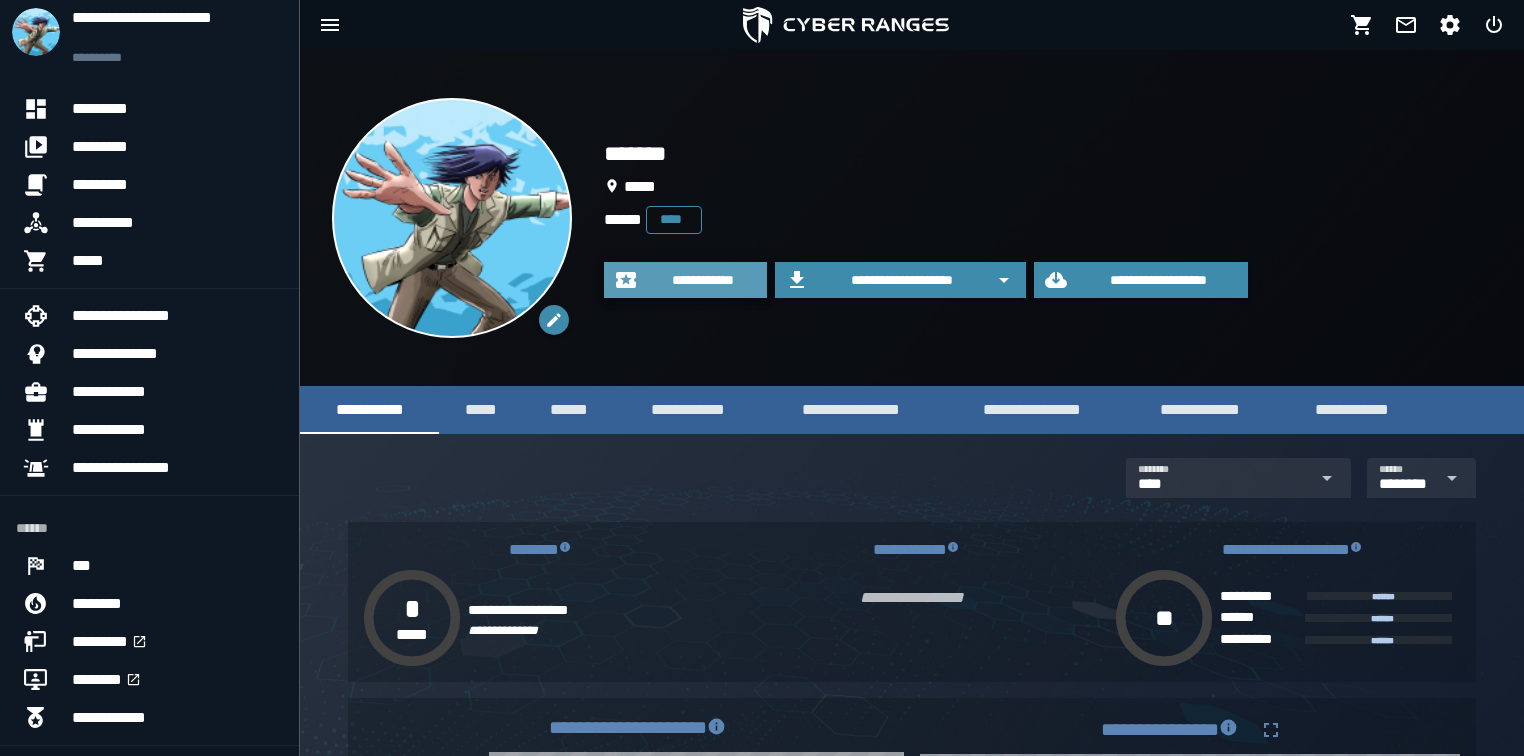 click on "**********" at bounding box center [703, 280] 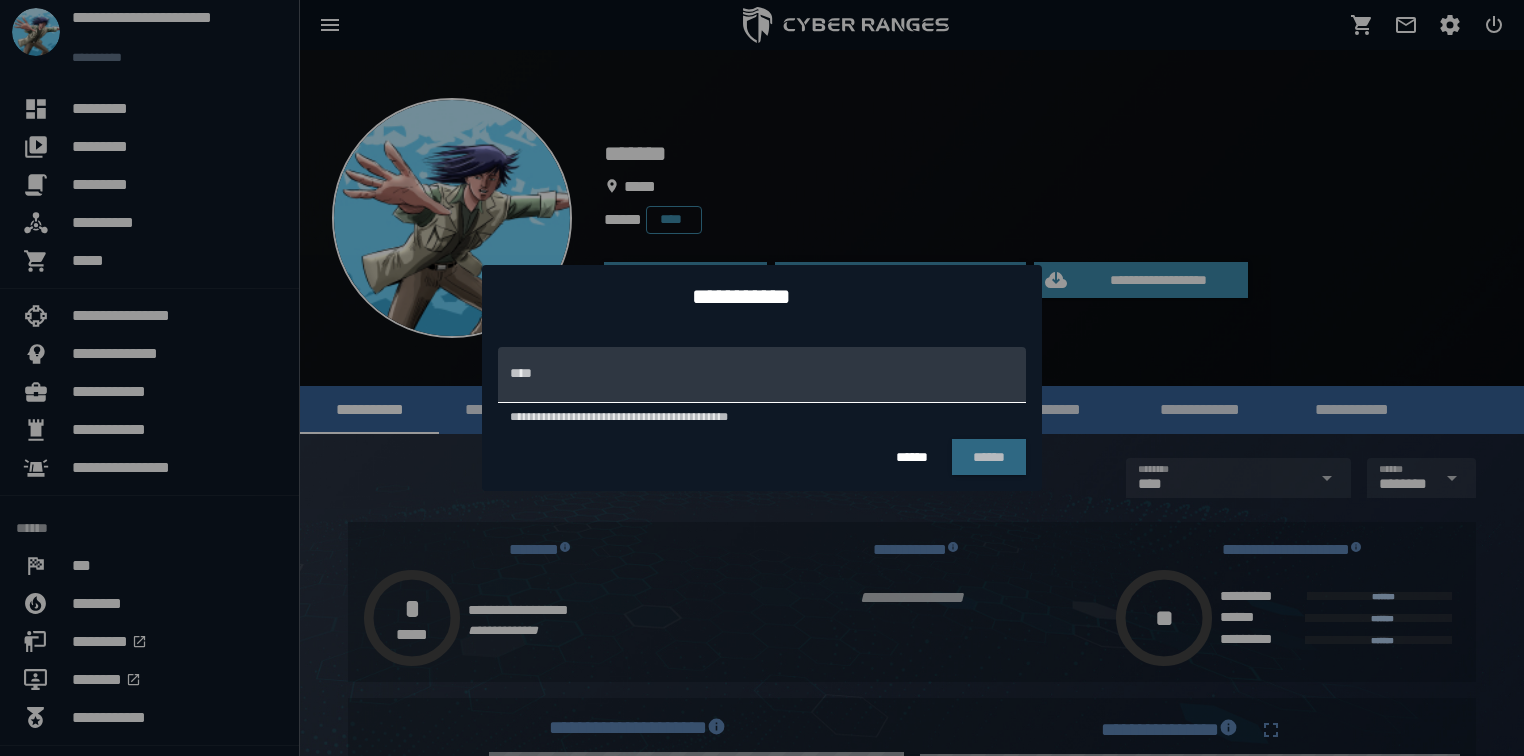 click on "**********" at bounding box center [762, 375] 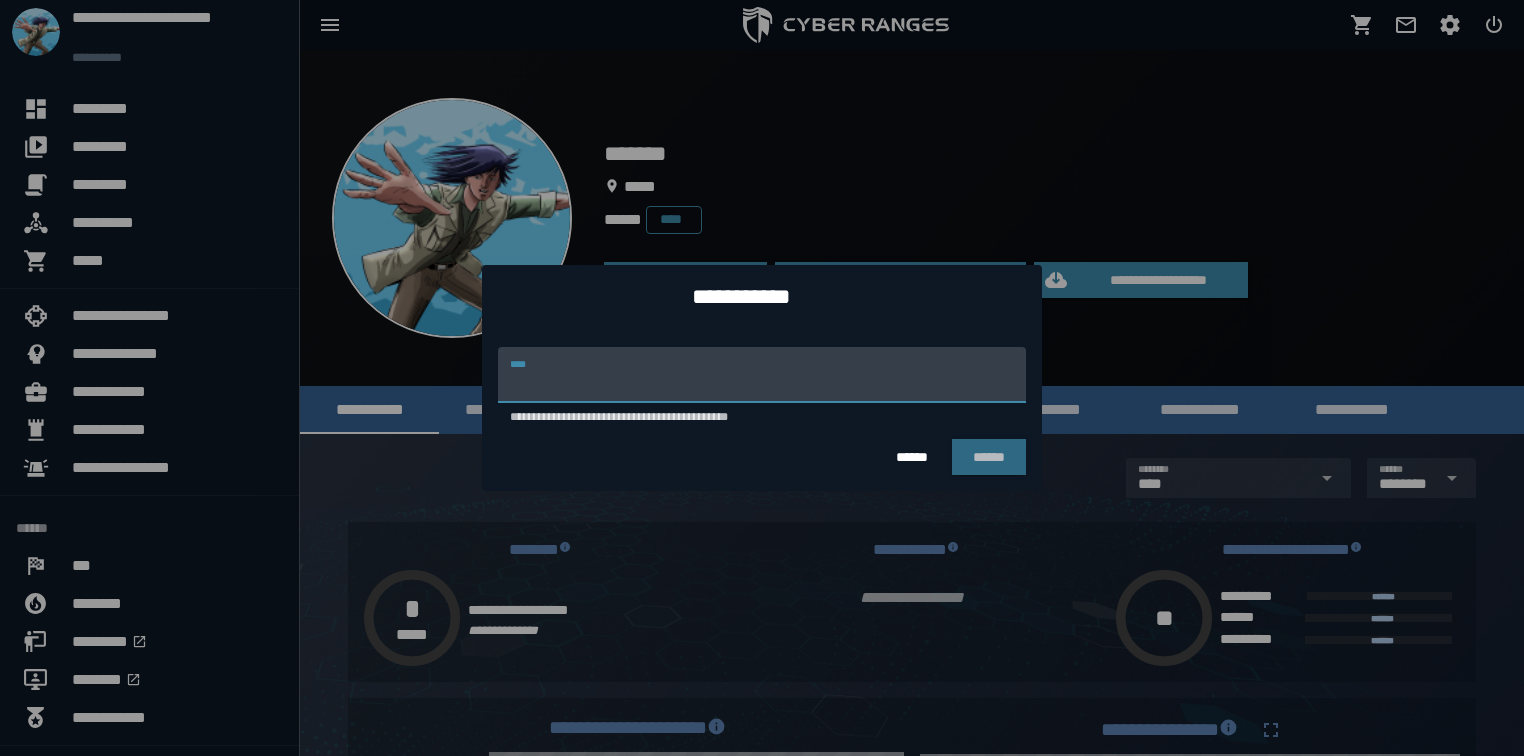 paste on "**********" 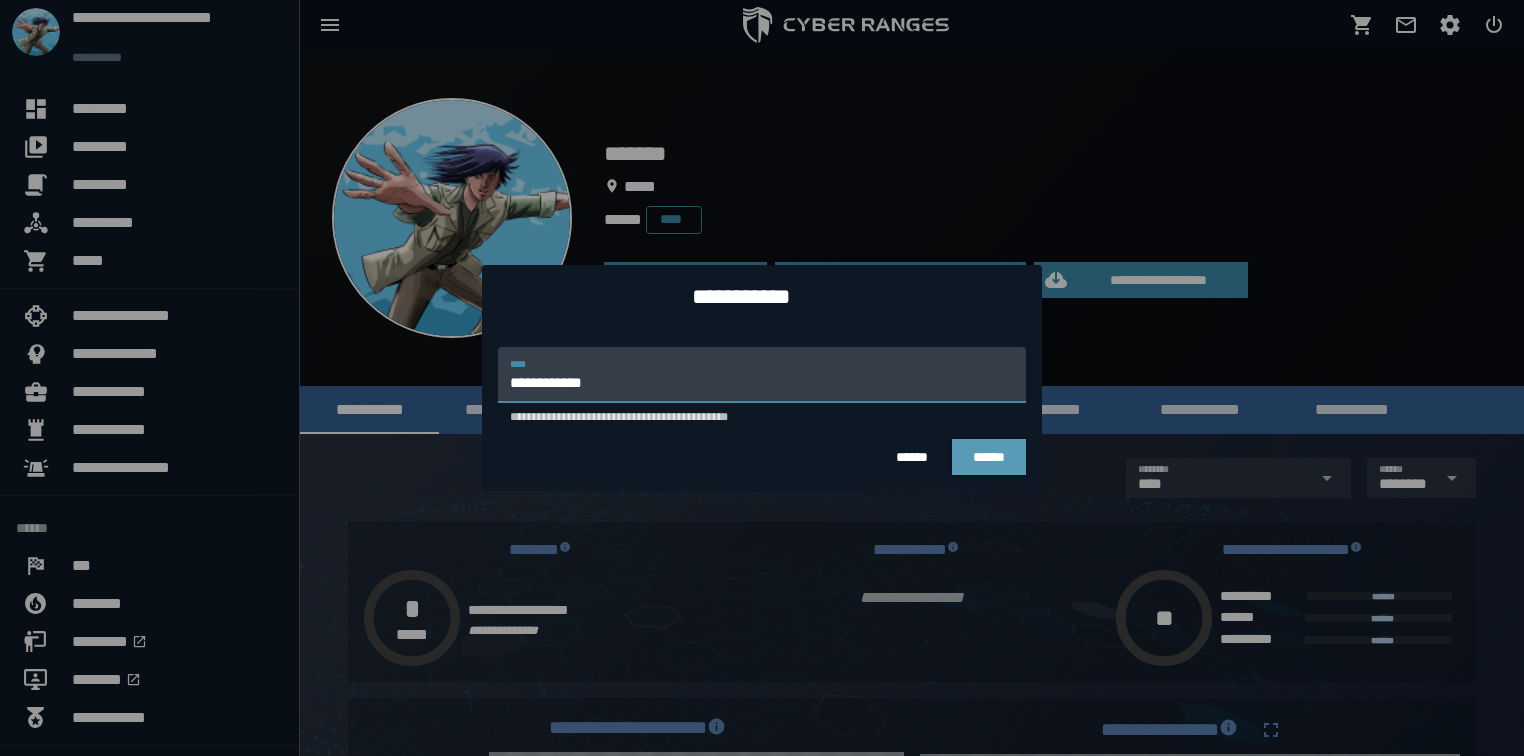 type on "**********" 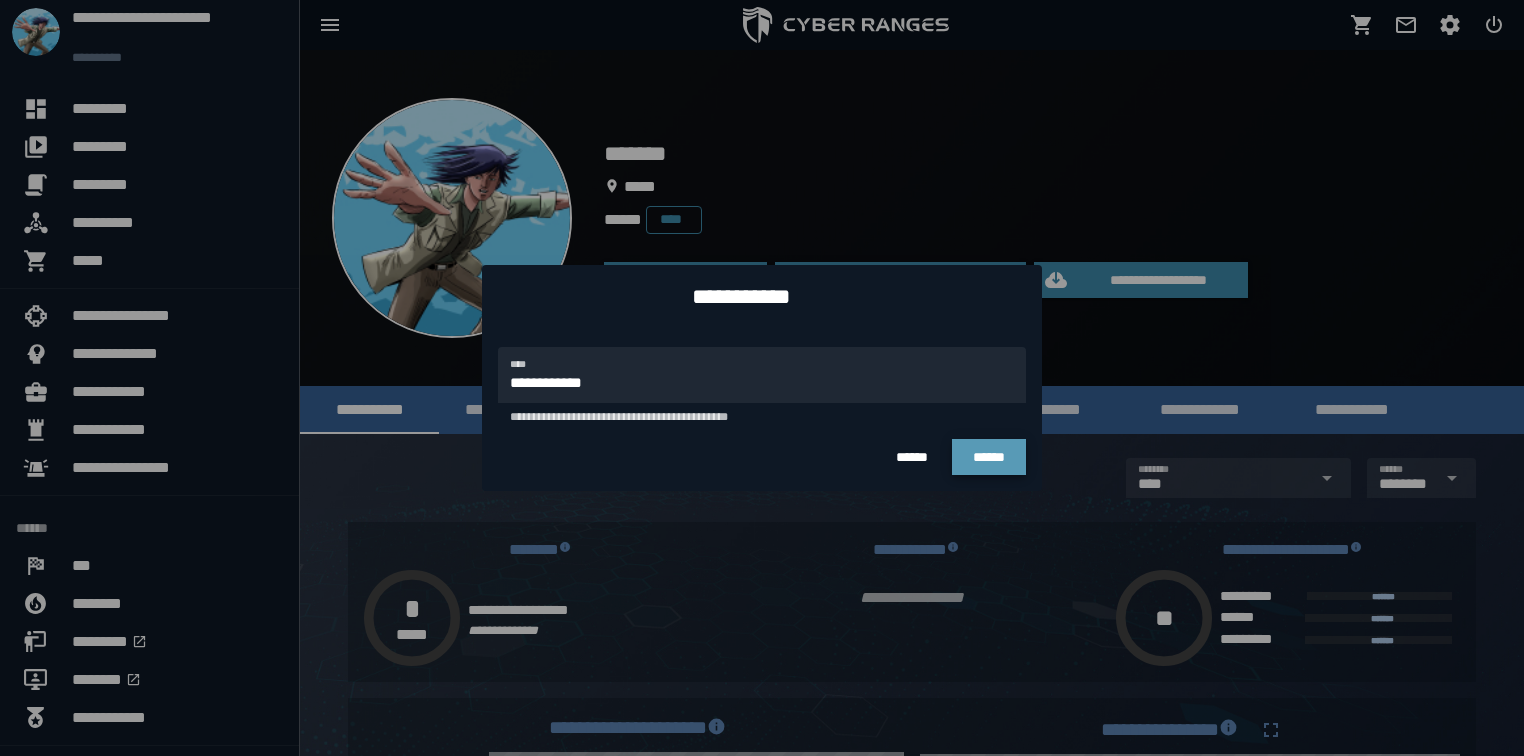 click on "******" at bounding box center (989, 457) 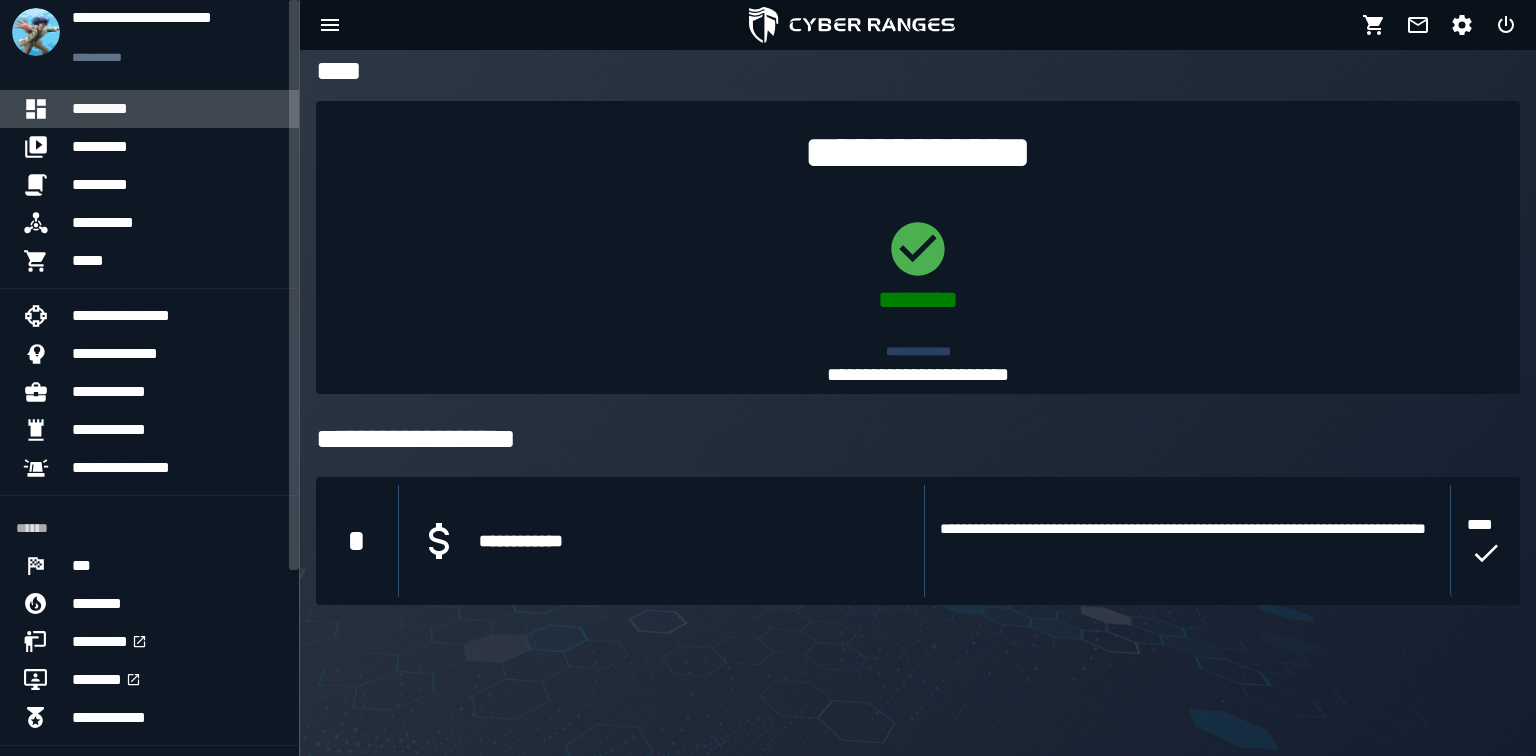 click on "*********" at bounding box center [177, 109] 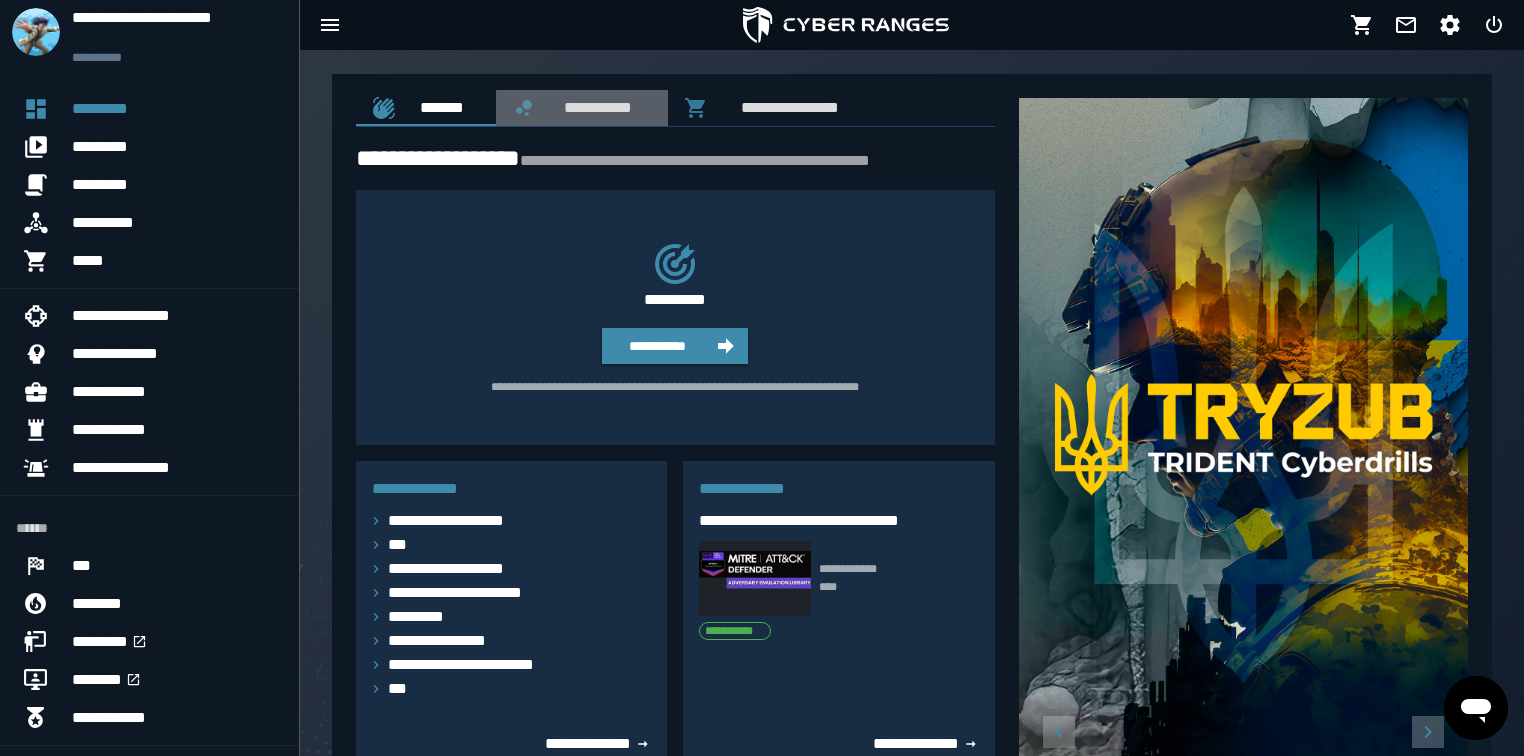 click on "**********" at bounding box center [594, 107] 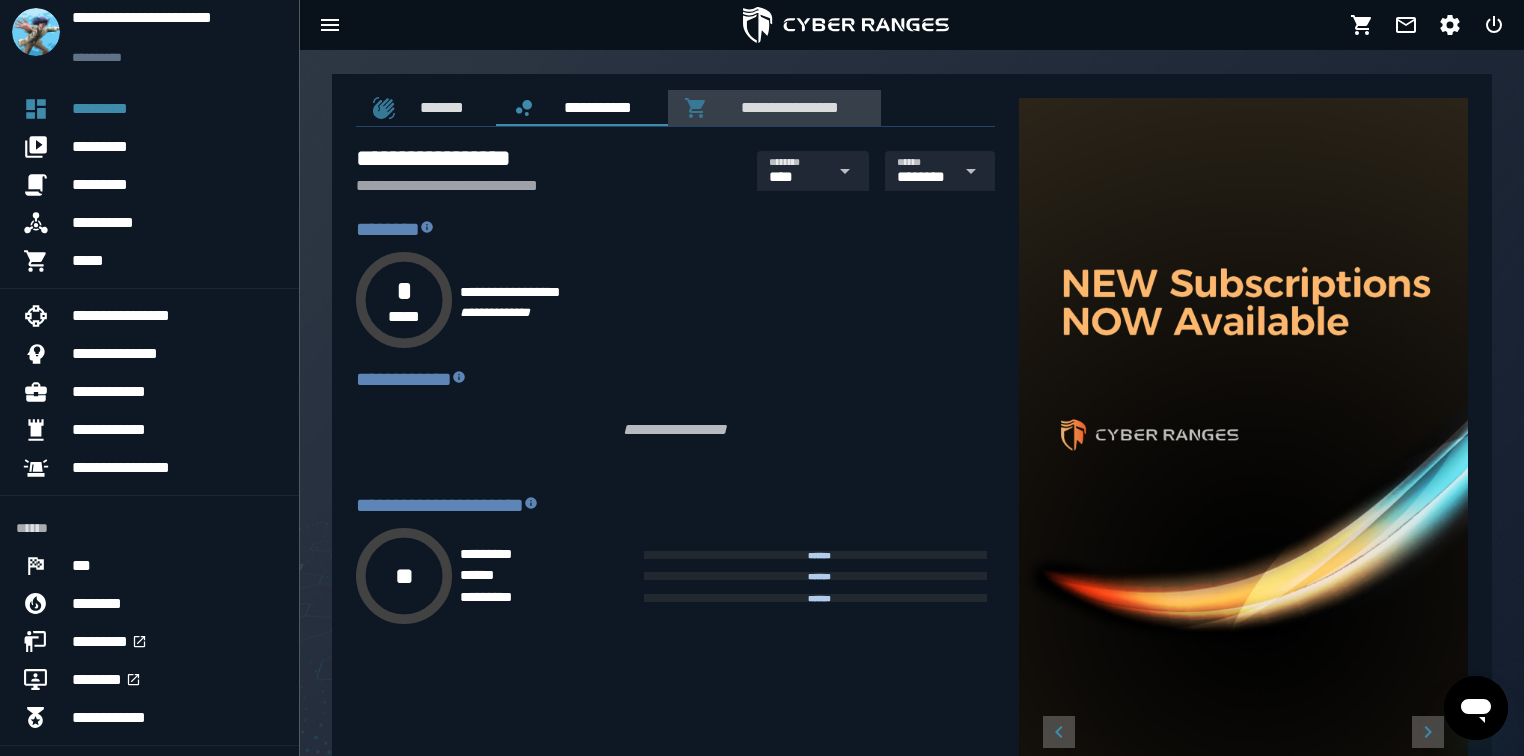click on "**********" at bounding box center (786, 107) 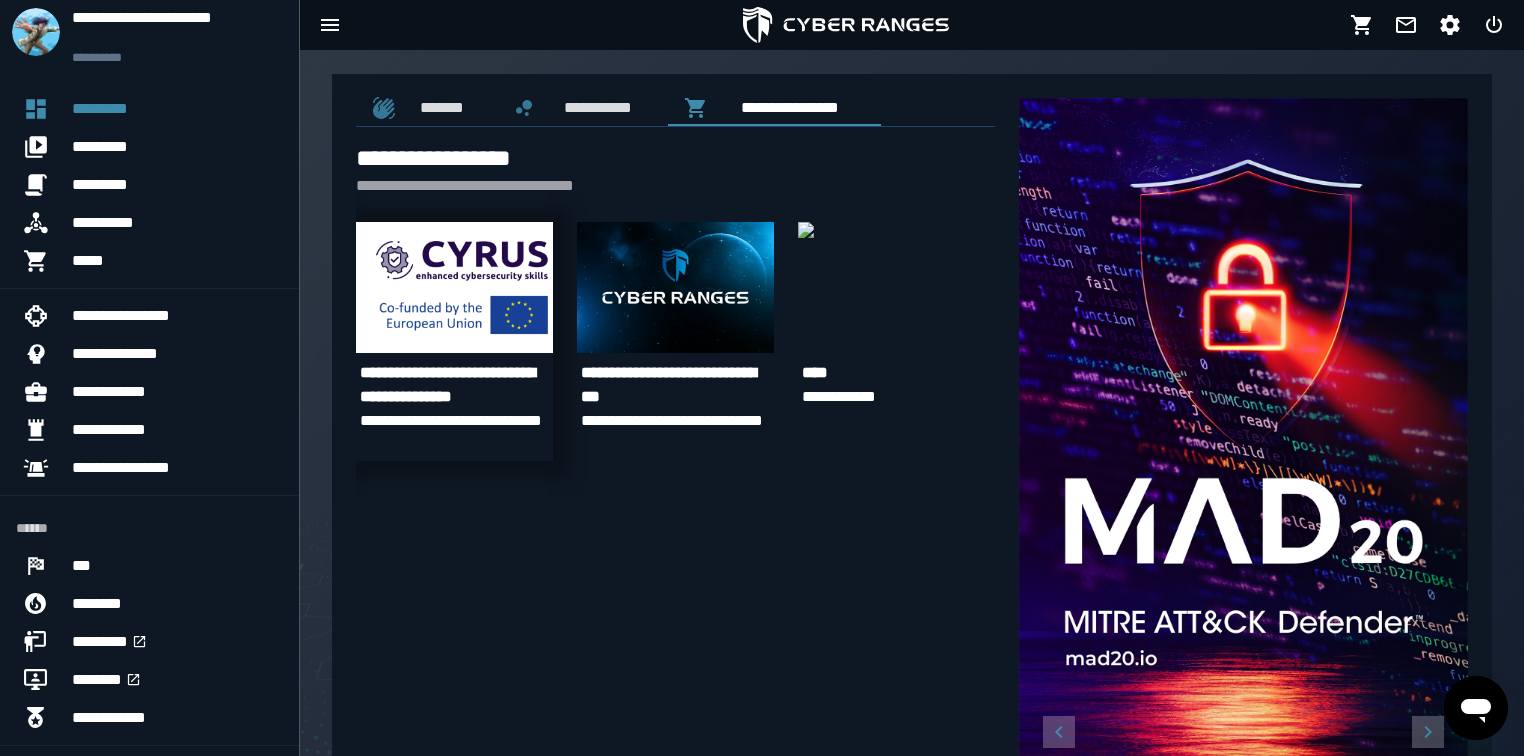 click on "**********" at bounding box center [454, 385] 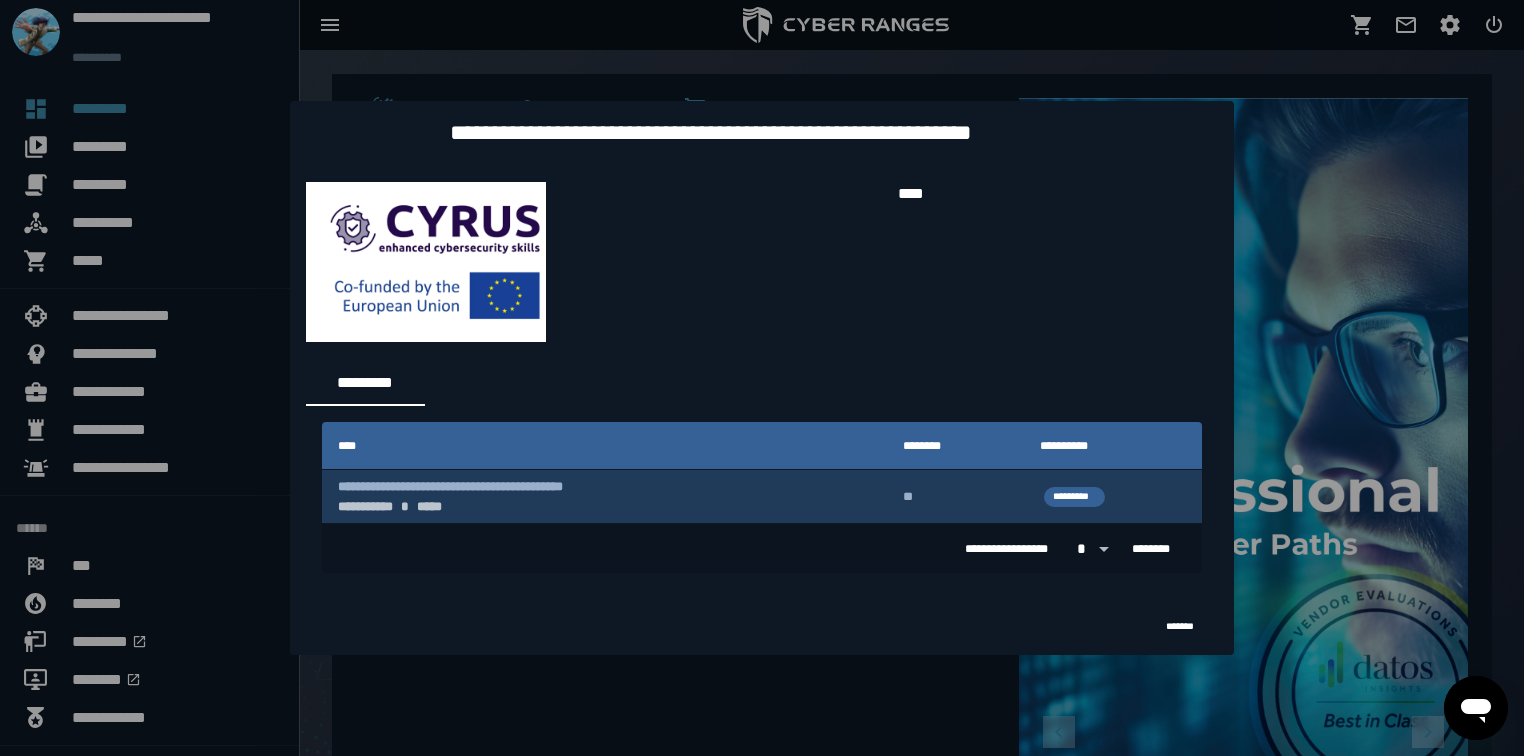 click on "**********" at bounding box center [604, 496] 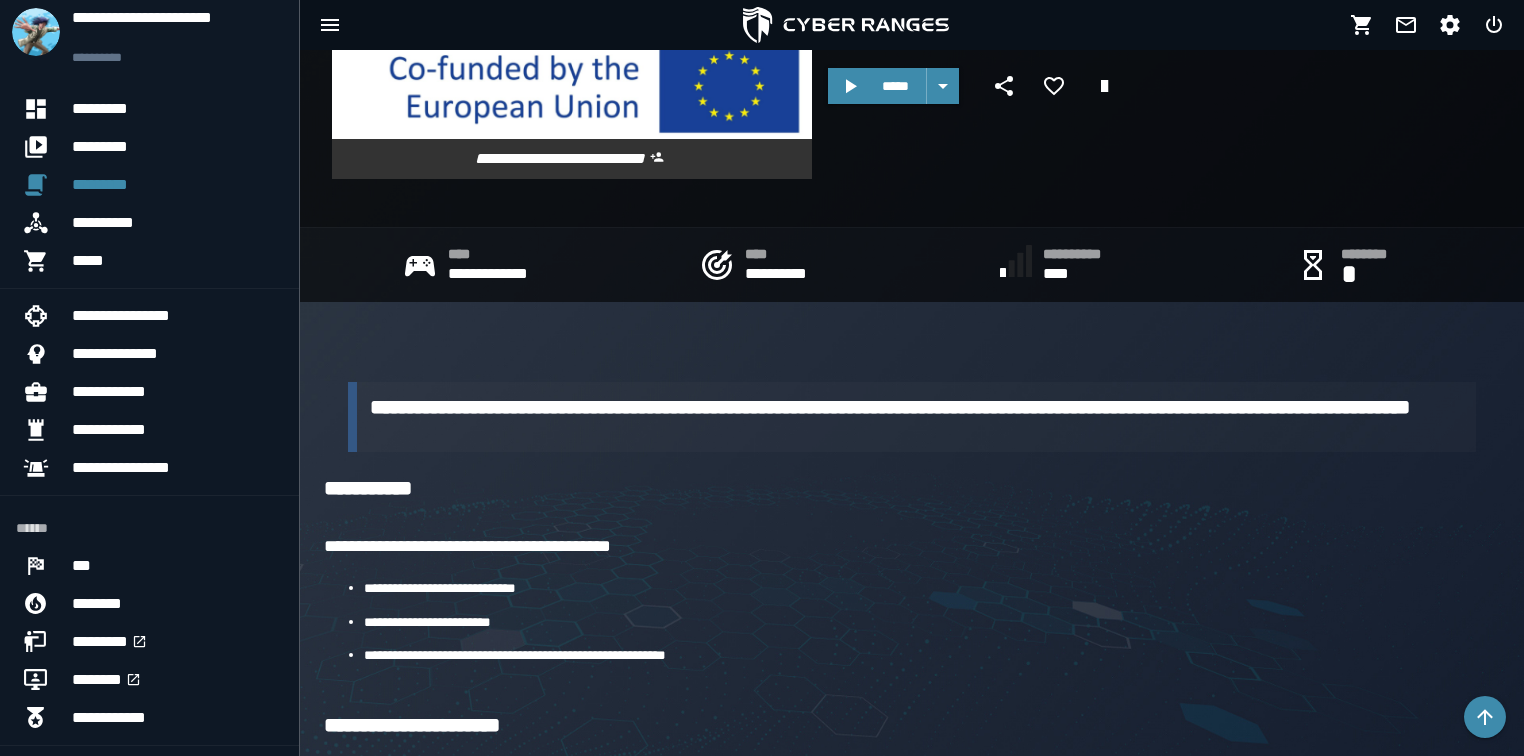 scroll, scrollTop: 240, scrollLeft: 0, axis: vertical 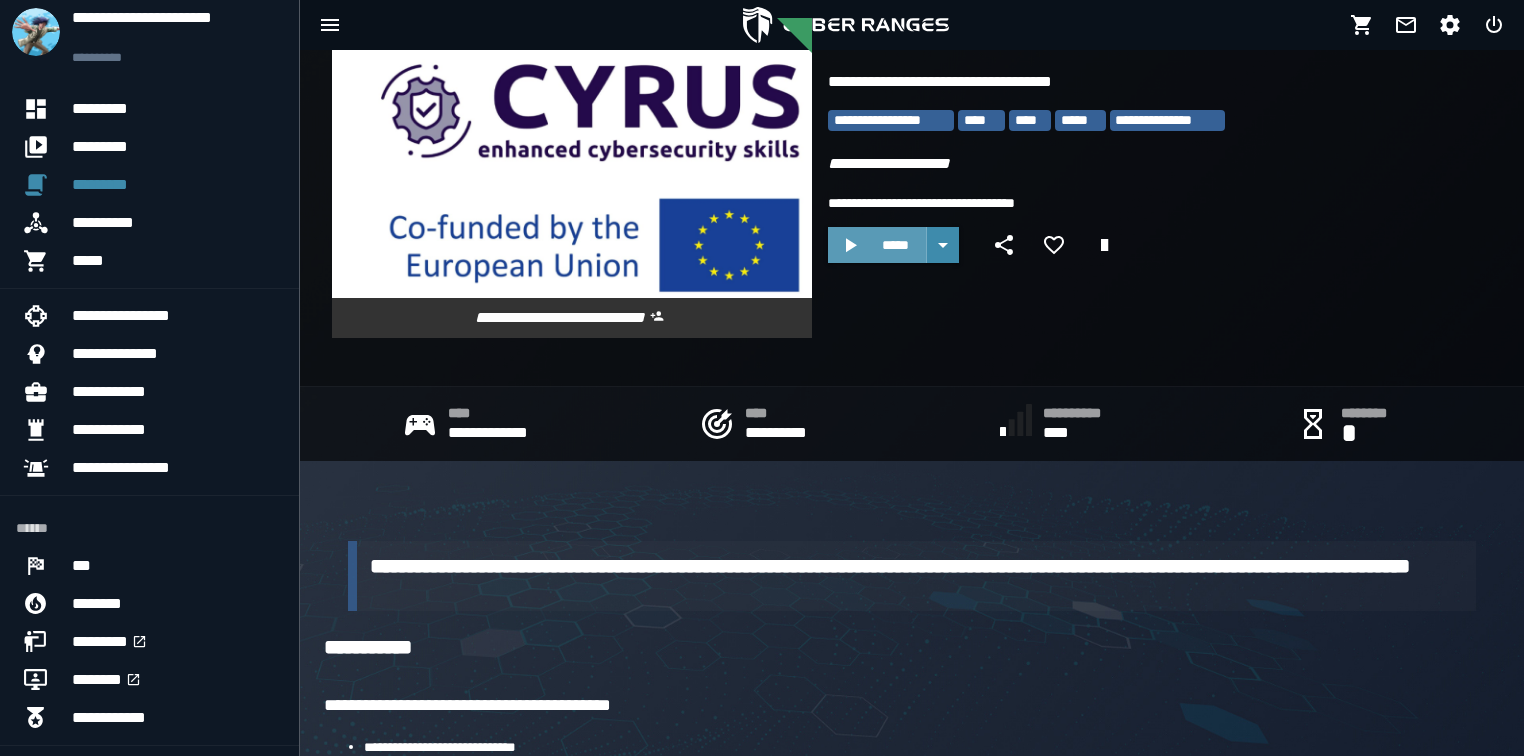 click on "*****" at bounding box center (895, 245) 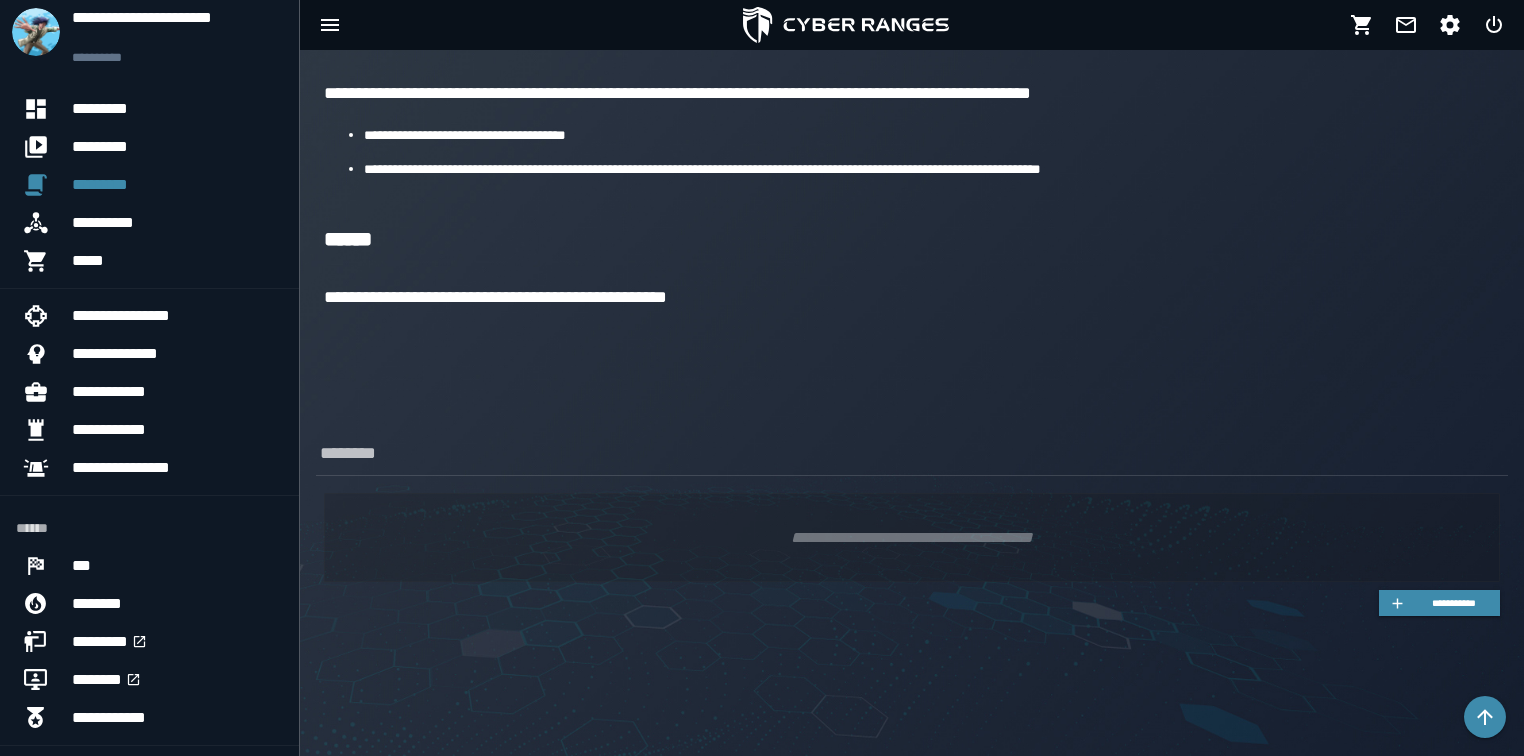 scroll, scrollTop: 1302, scrollLeft: 0, axis: vertical 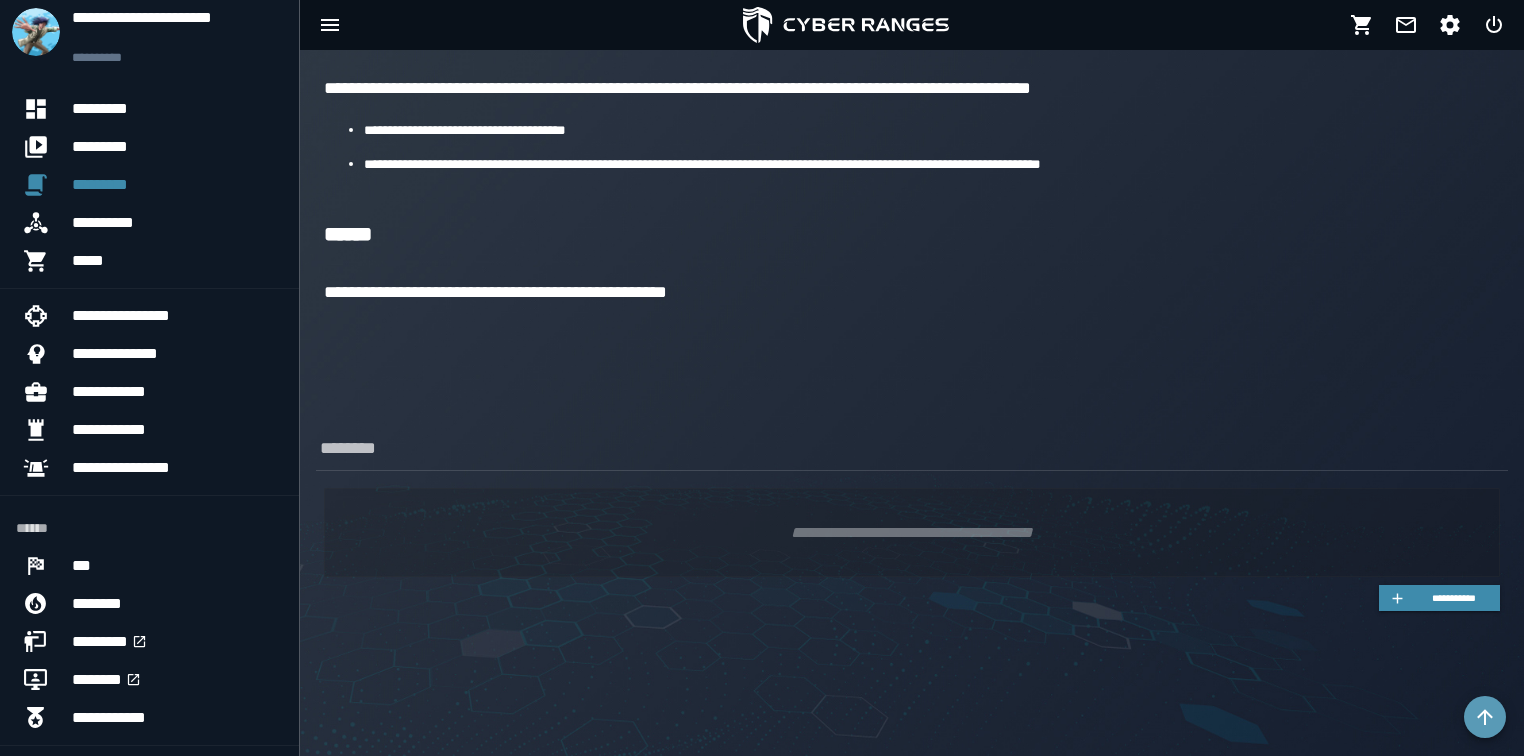 click 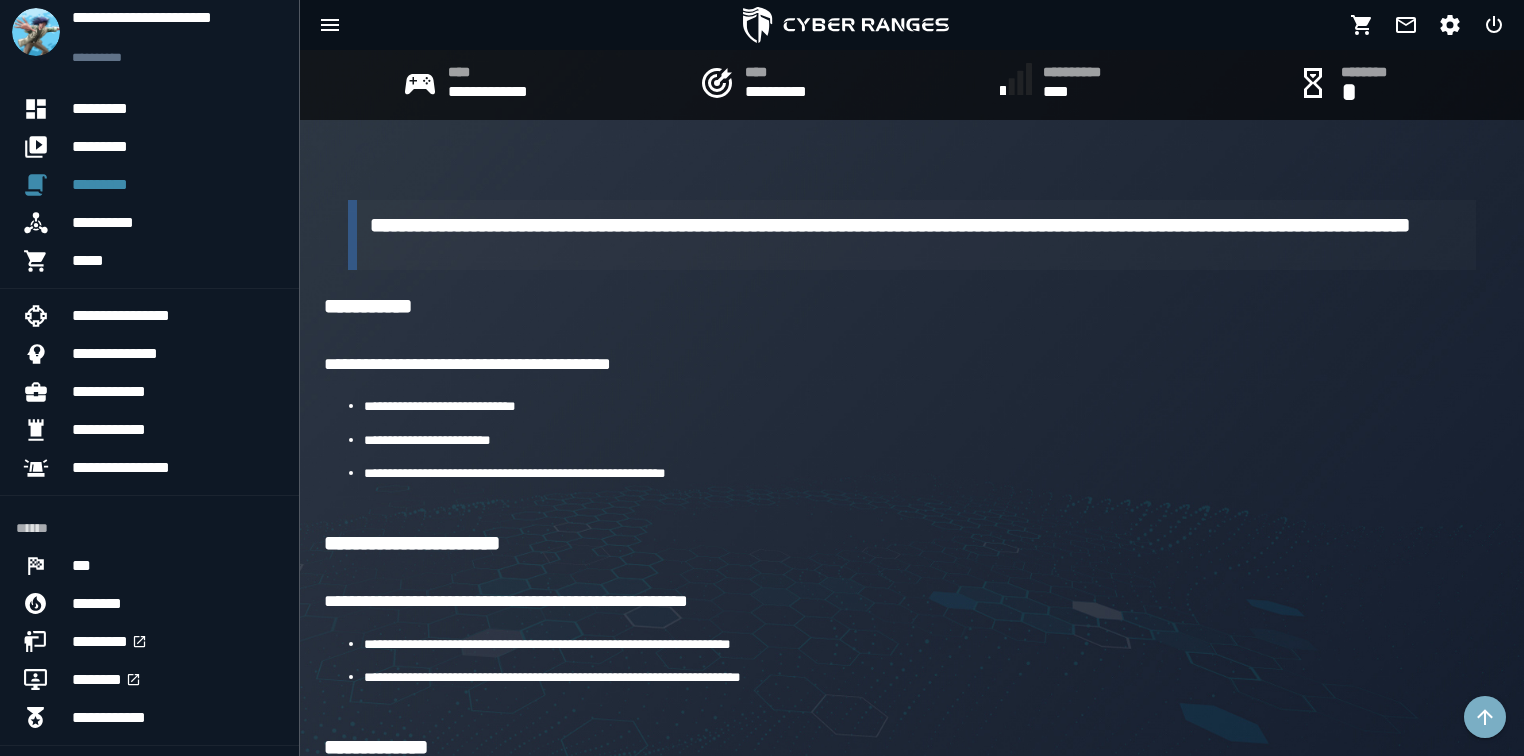 scroll, scrollTop: 0, scrollLeft: 0, axis: both 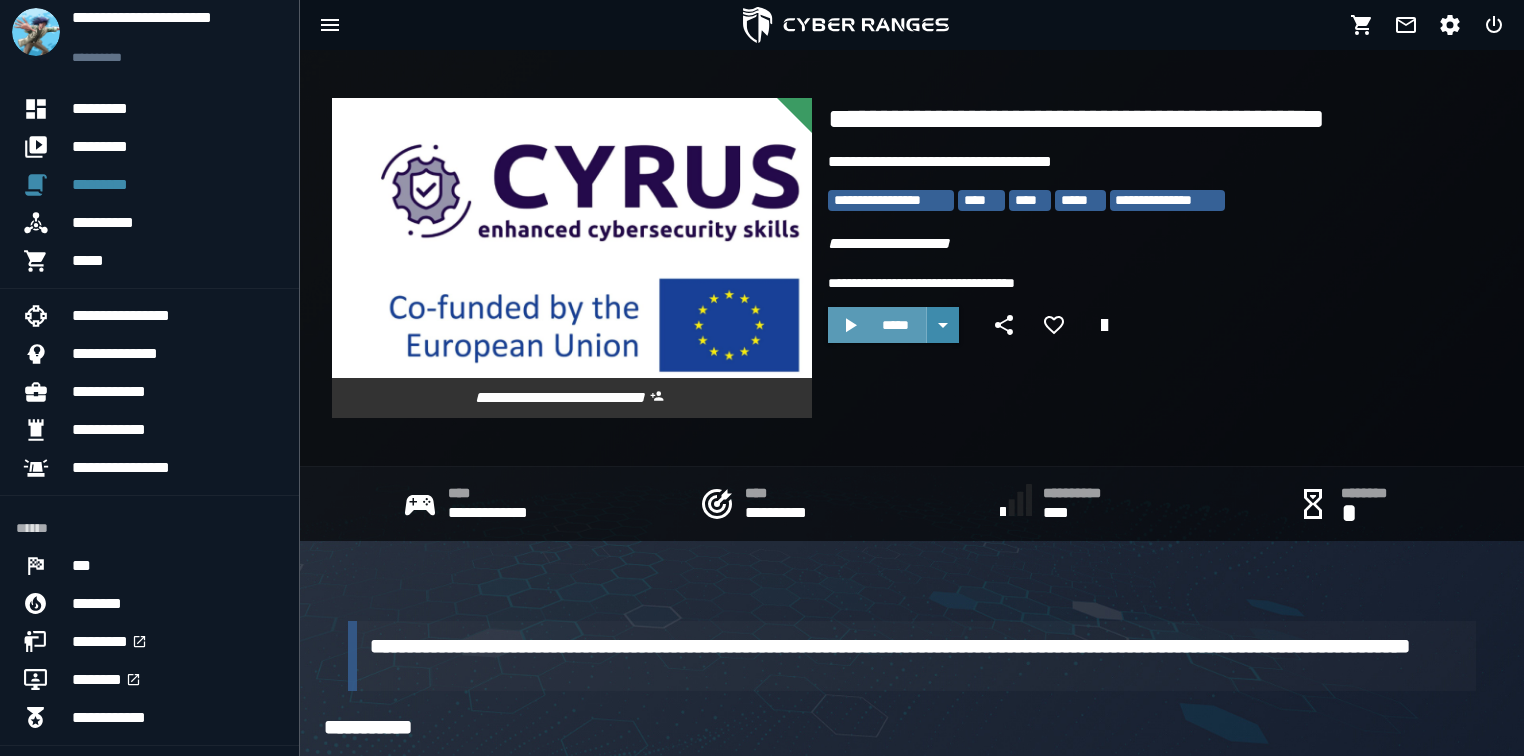 click on "*****" at bounding box center [895, 325] 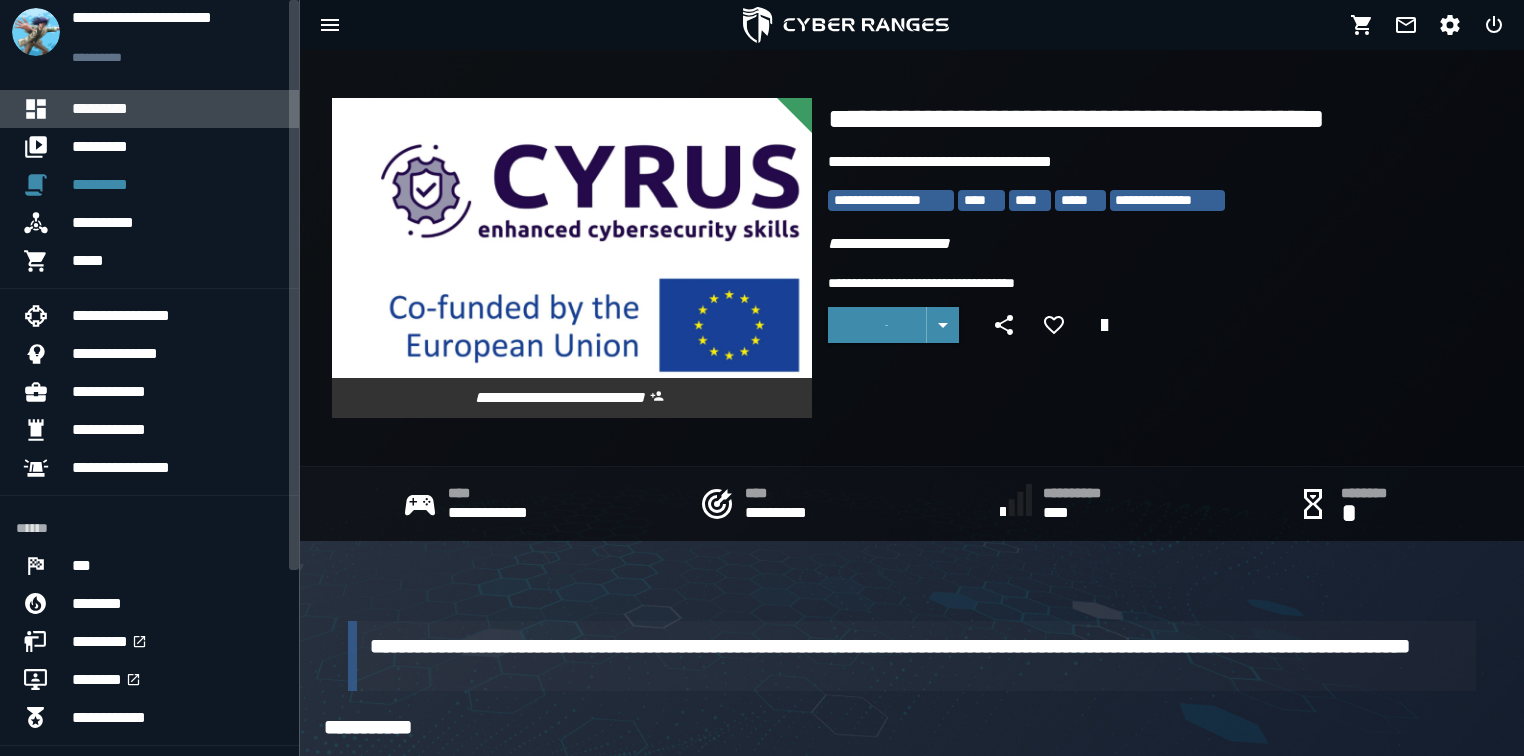click on "*********" at bounding box center [177, 109] 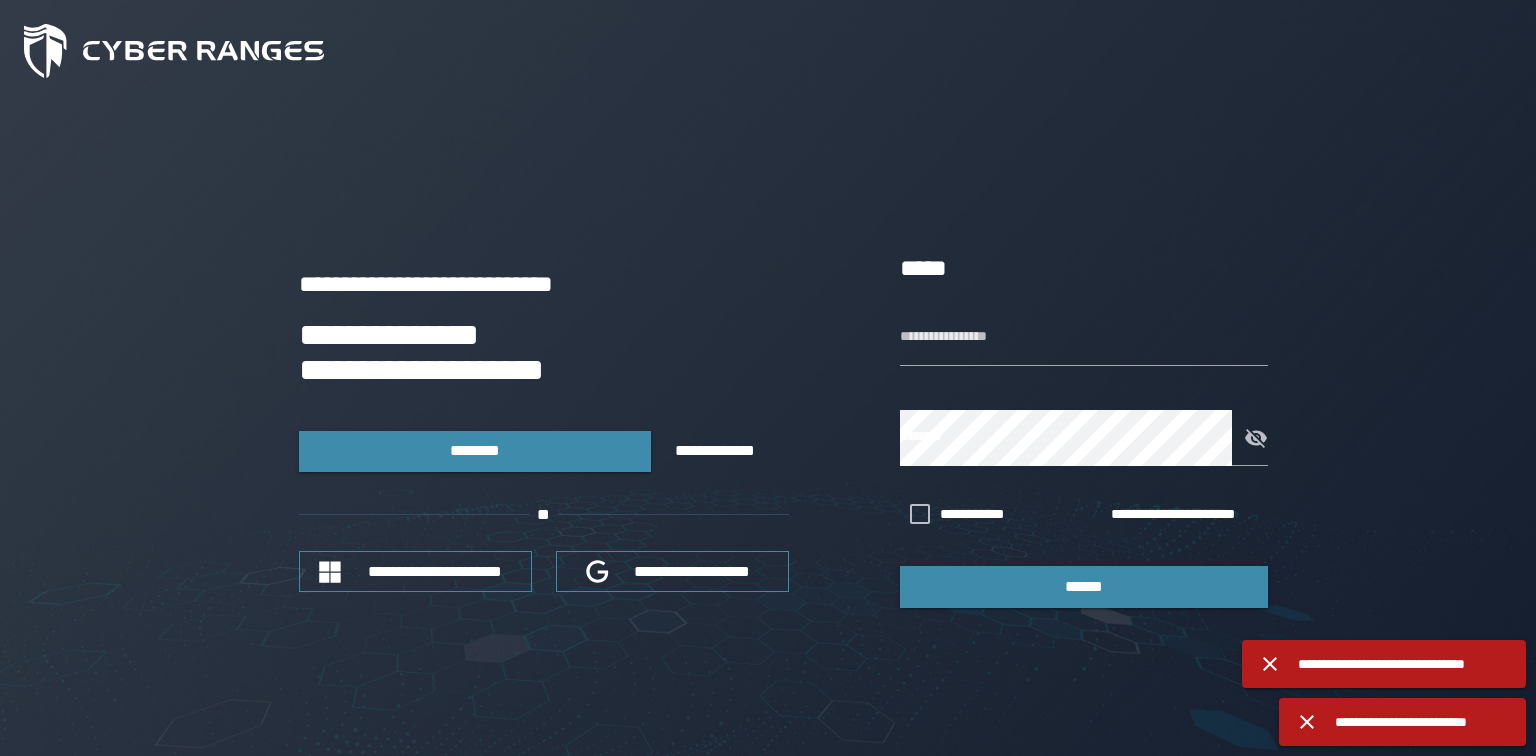 scroll, scrollTop: 0, scrollLeft: 0, axis: both 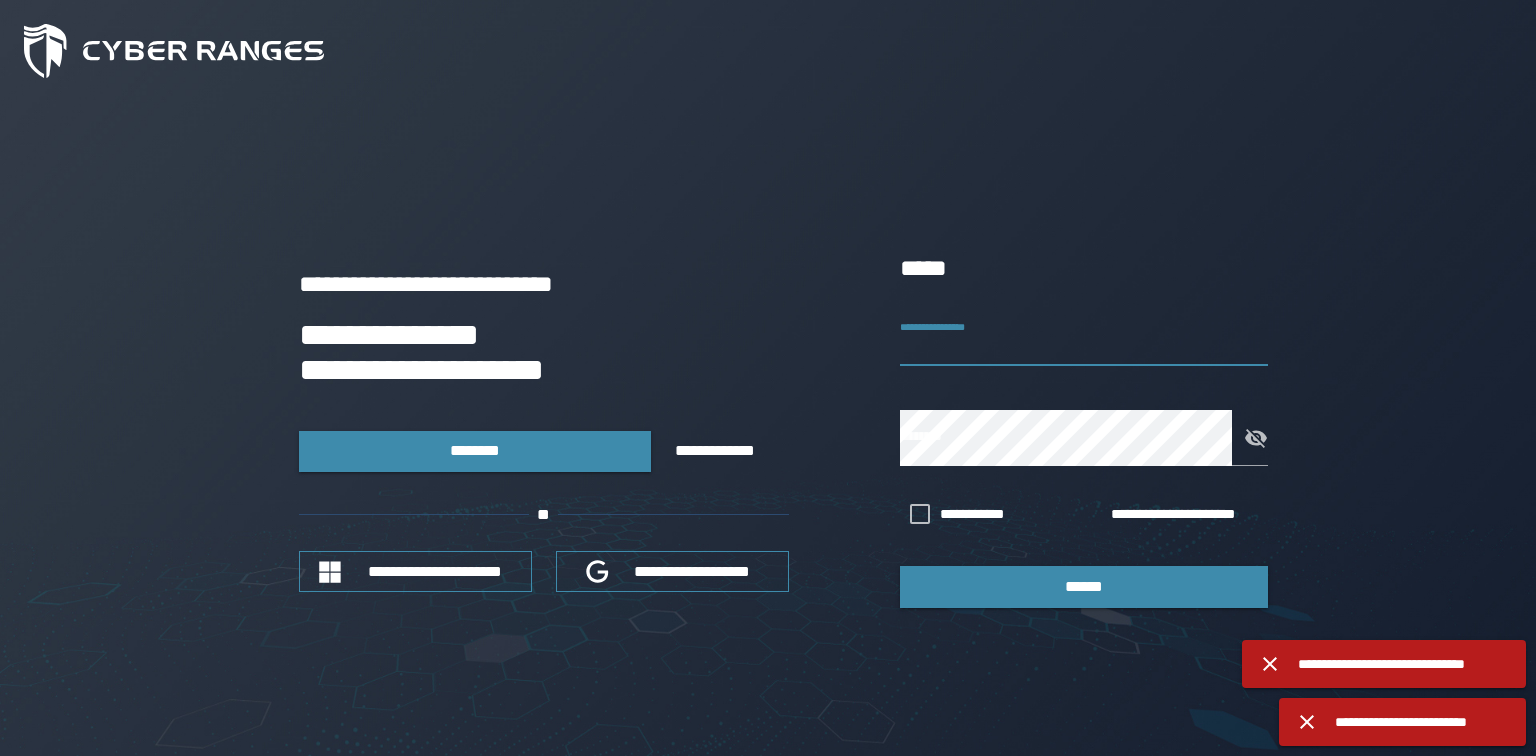 click on "**********" at bounding box center [1084, 338] 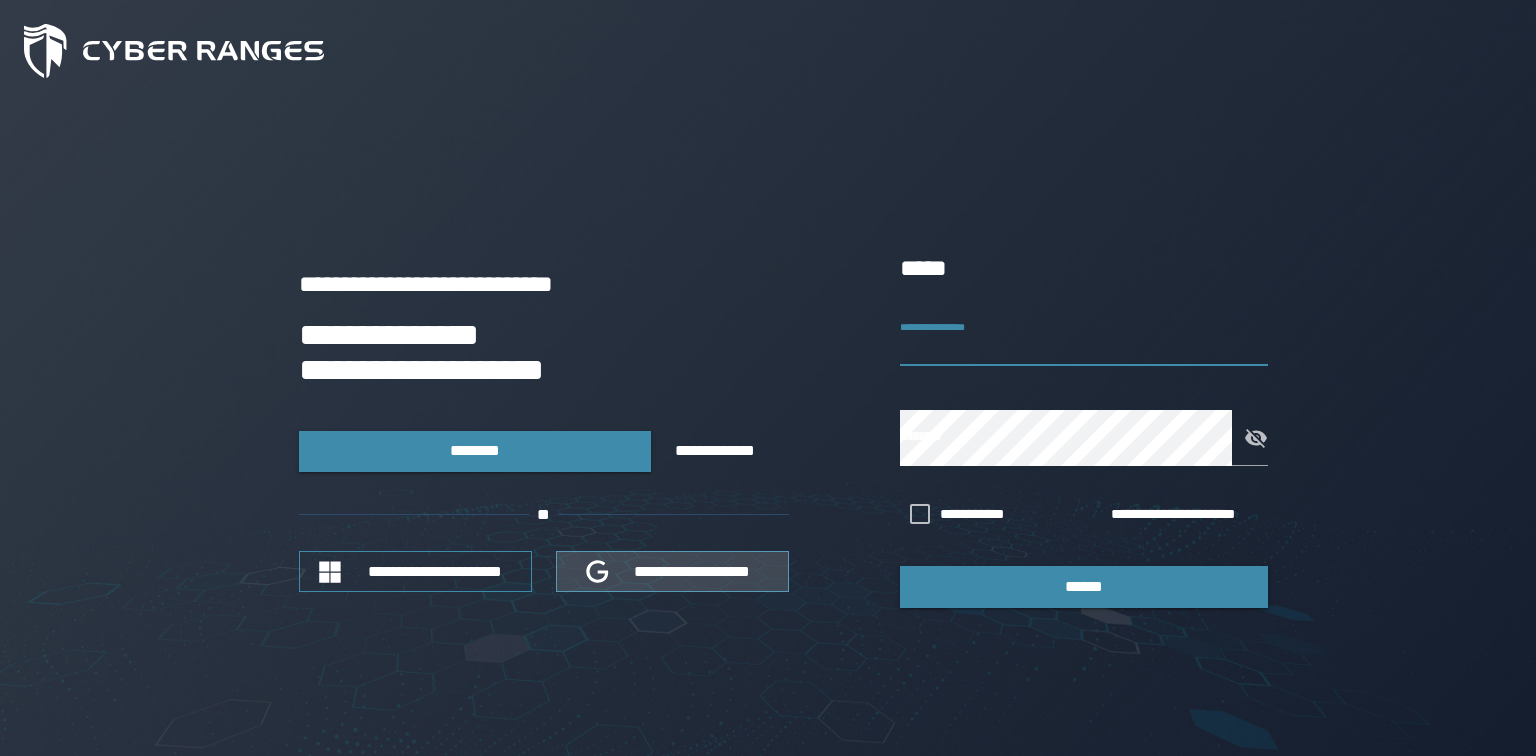 click on "**********" at bounding box center (693, 571) 